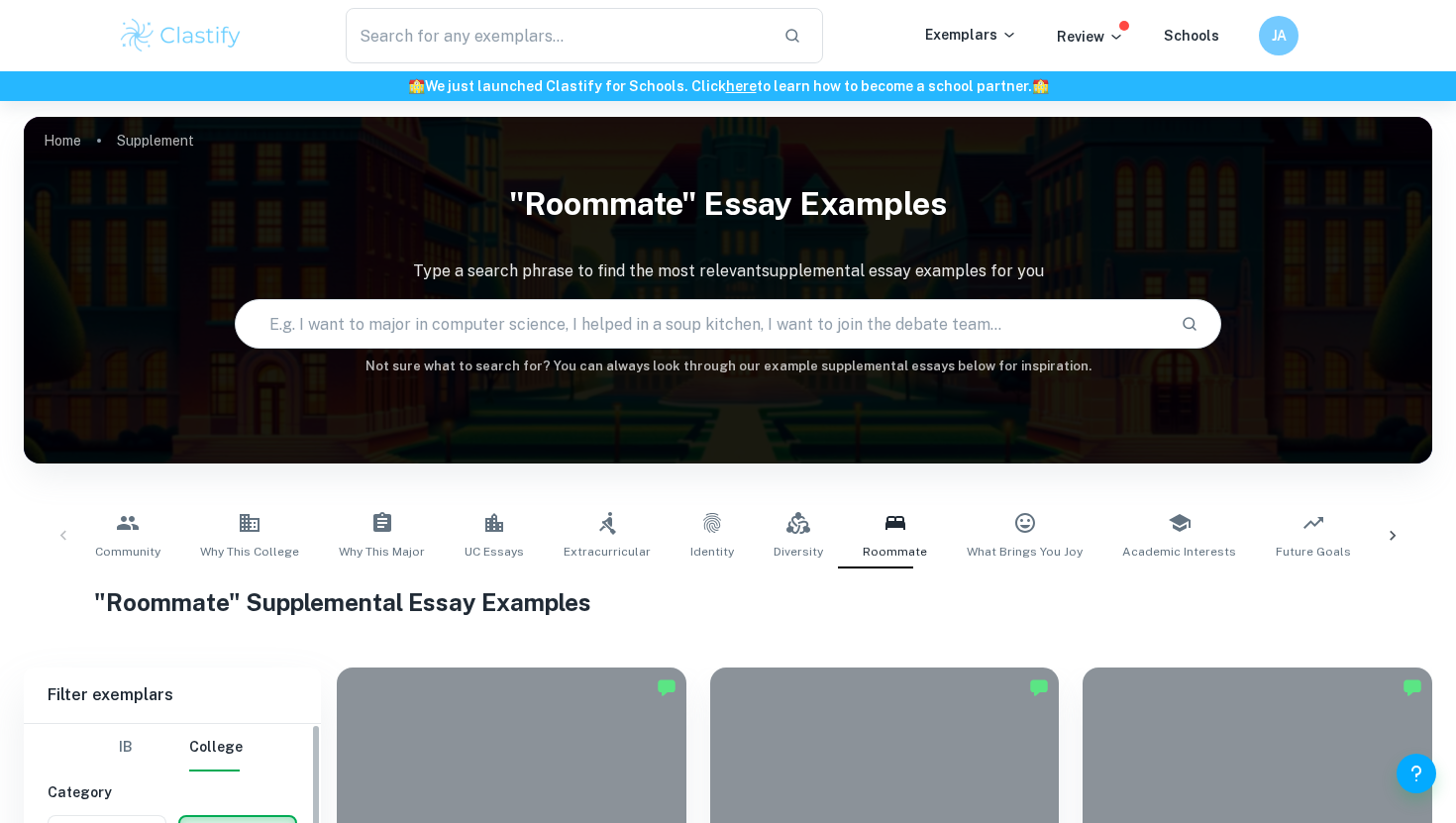 scroll, scrollTop: 697, scrollLeft: 0, axis: vertical 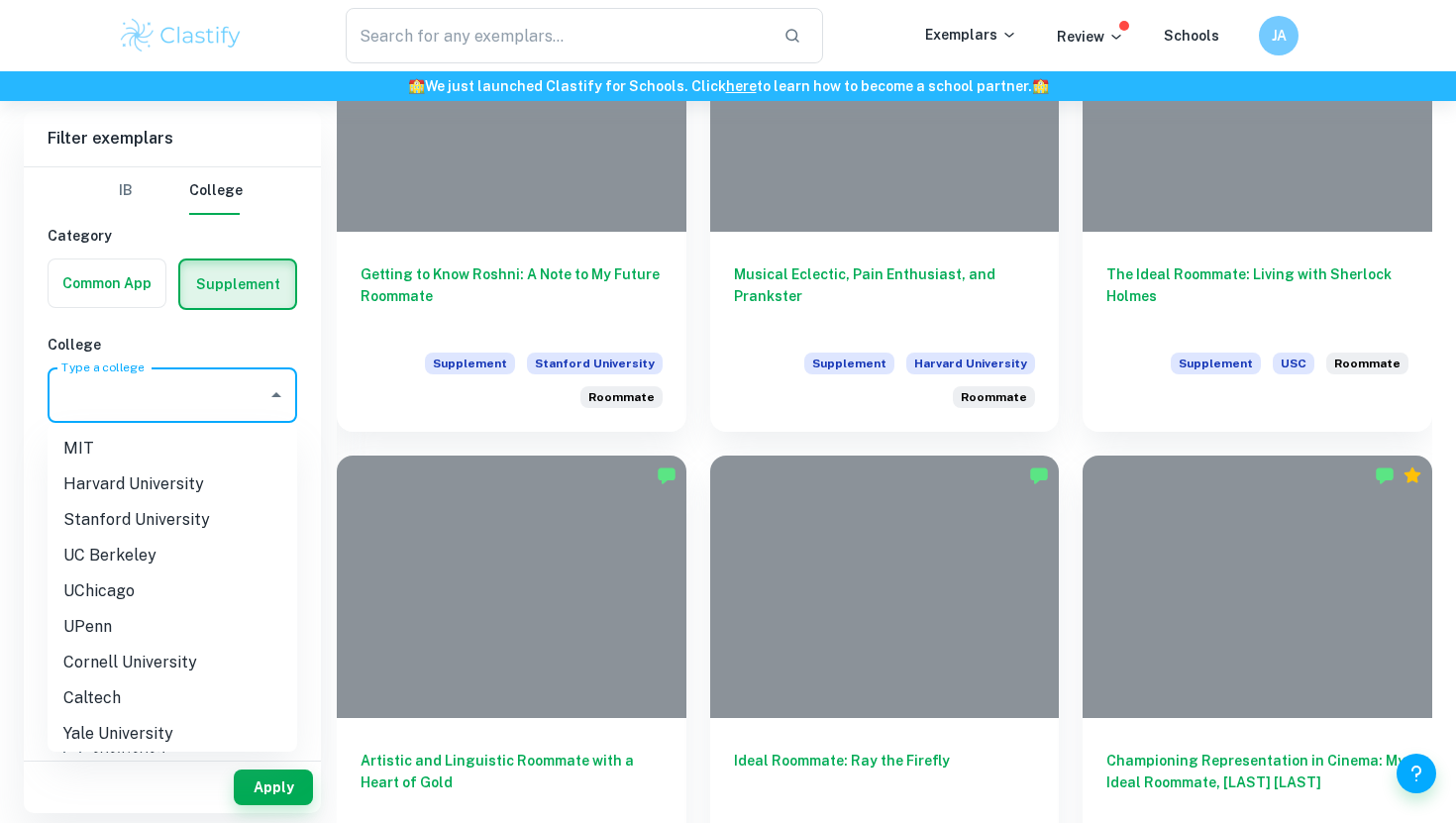 click on "Type a college" at bounding box center (157, 395) 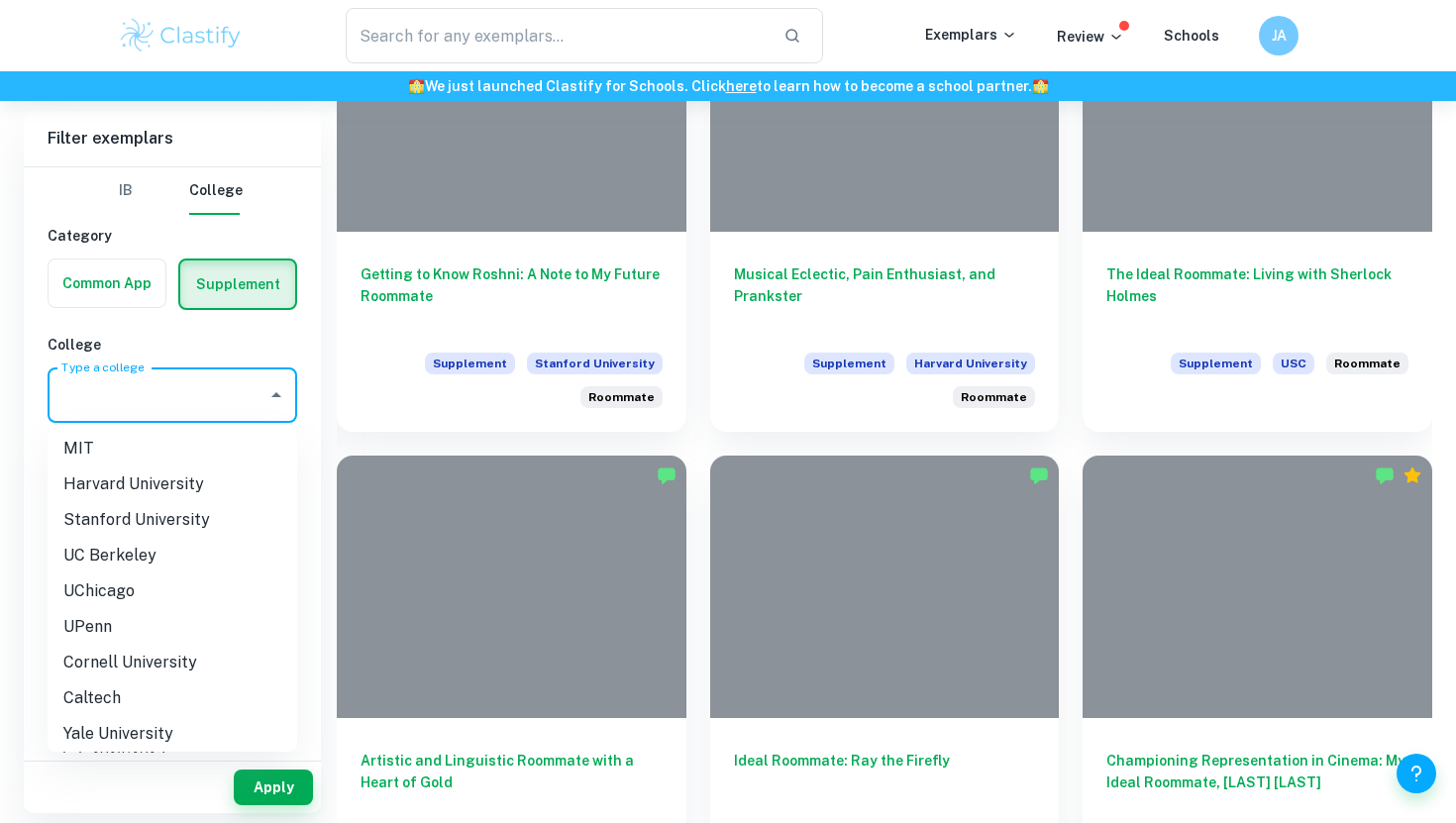 click on "Harvard University" at bounding box center [172, 484] 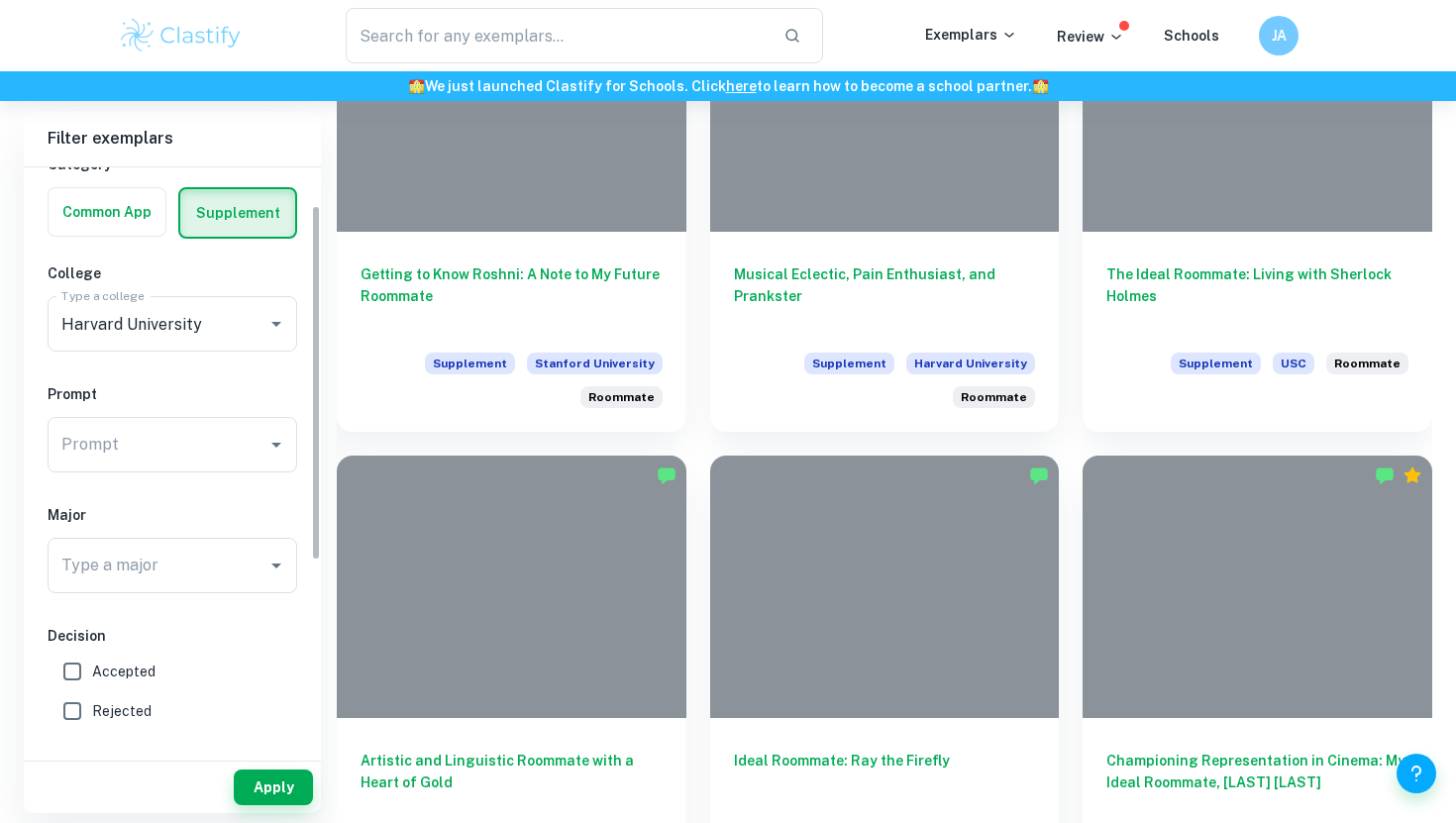 scroll, scrollTop: 74, scrollLeft: 0, axis: vertical 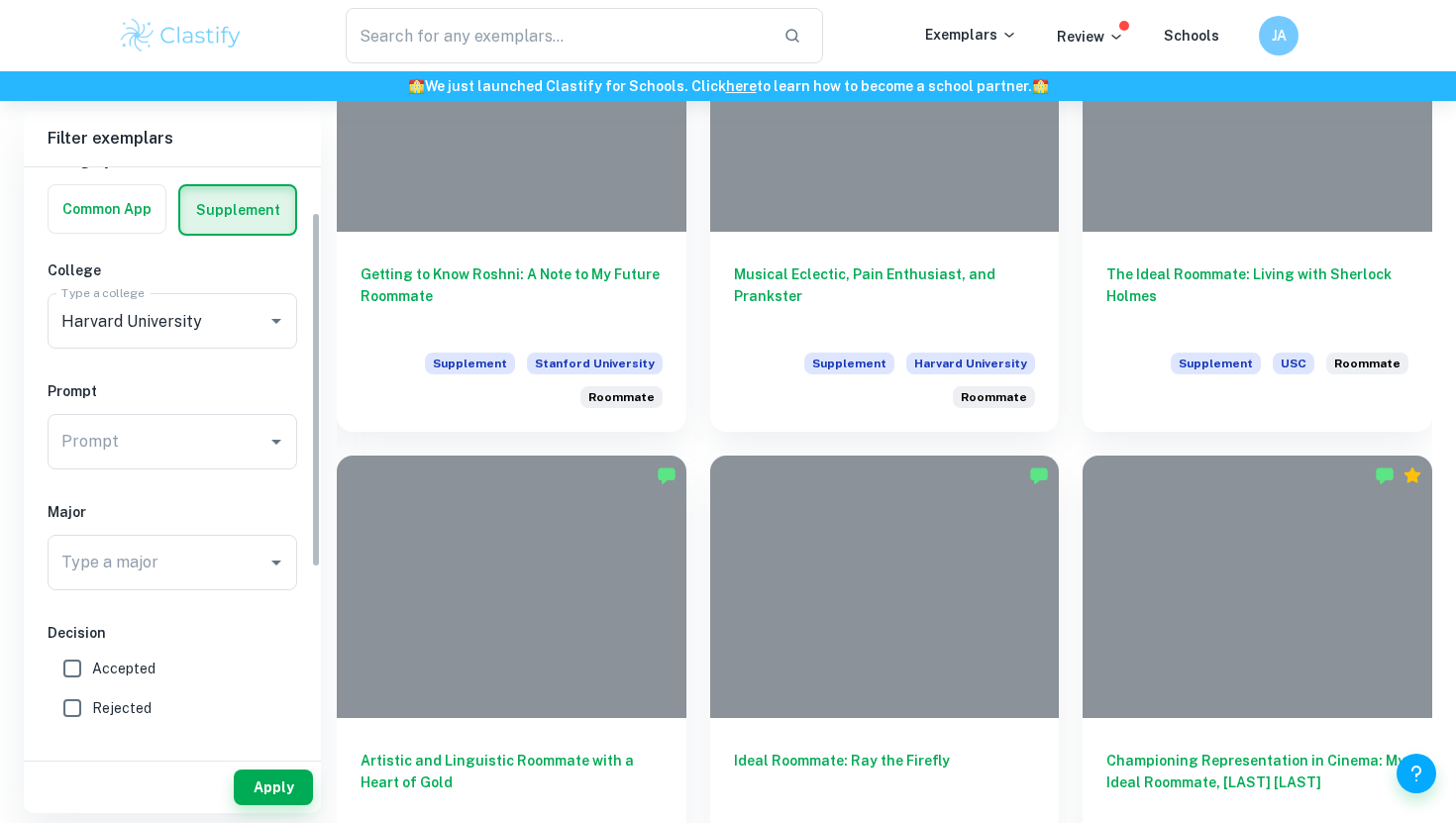 click on "Accepted" at bounding box center [124, 669] 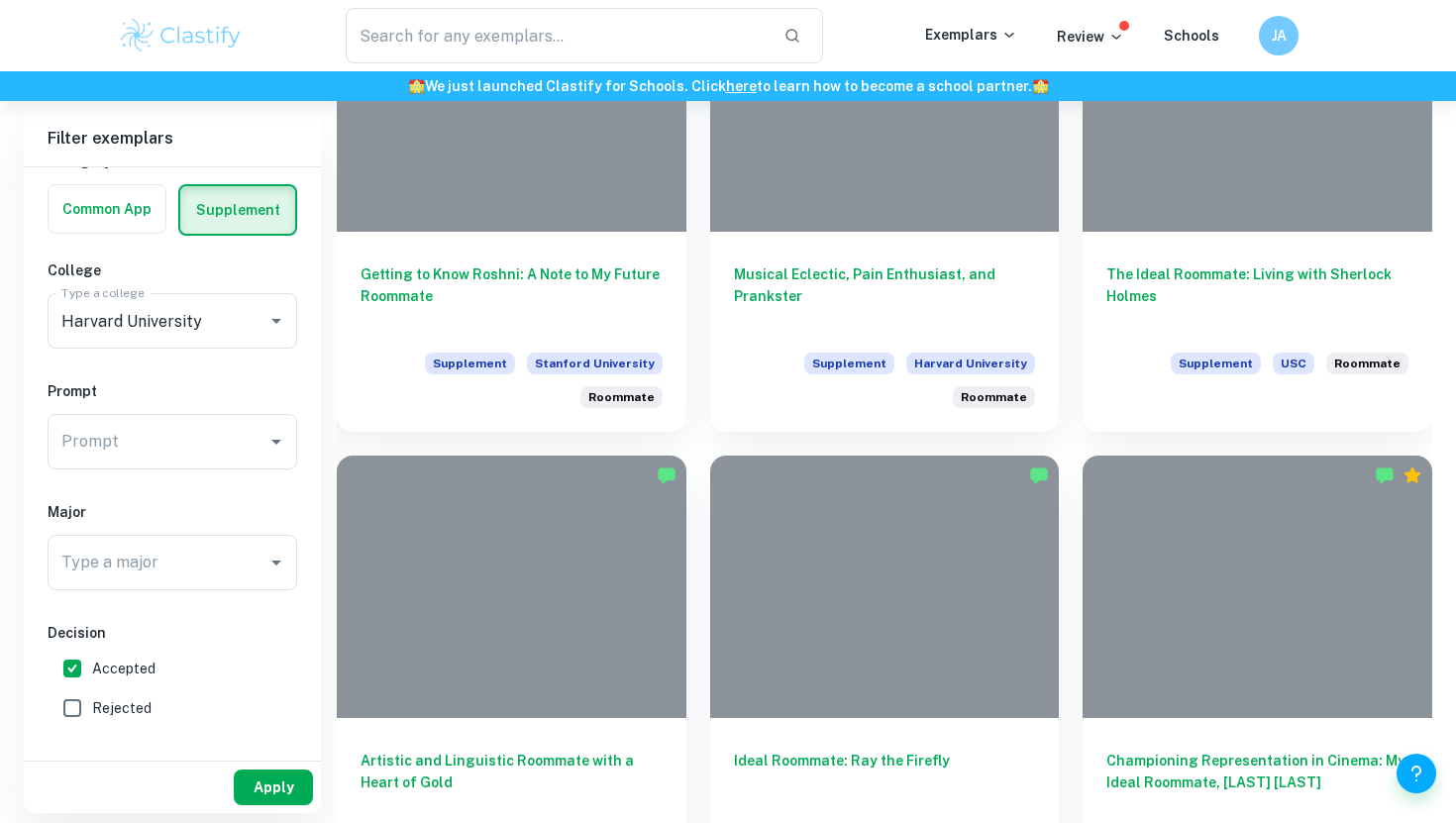 click on "Apply" at bounding box center (273, 787) 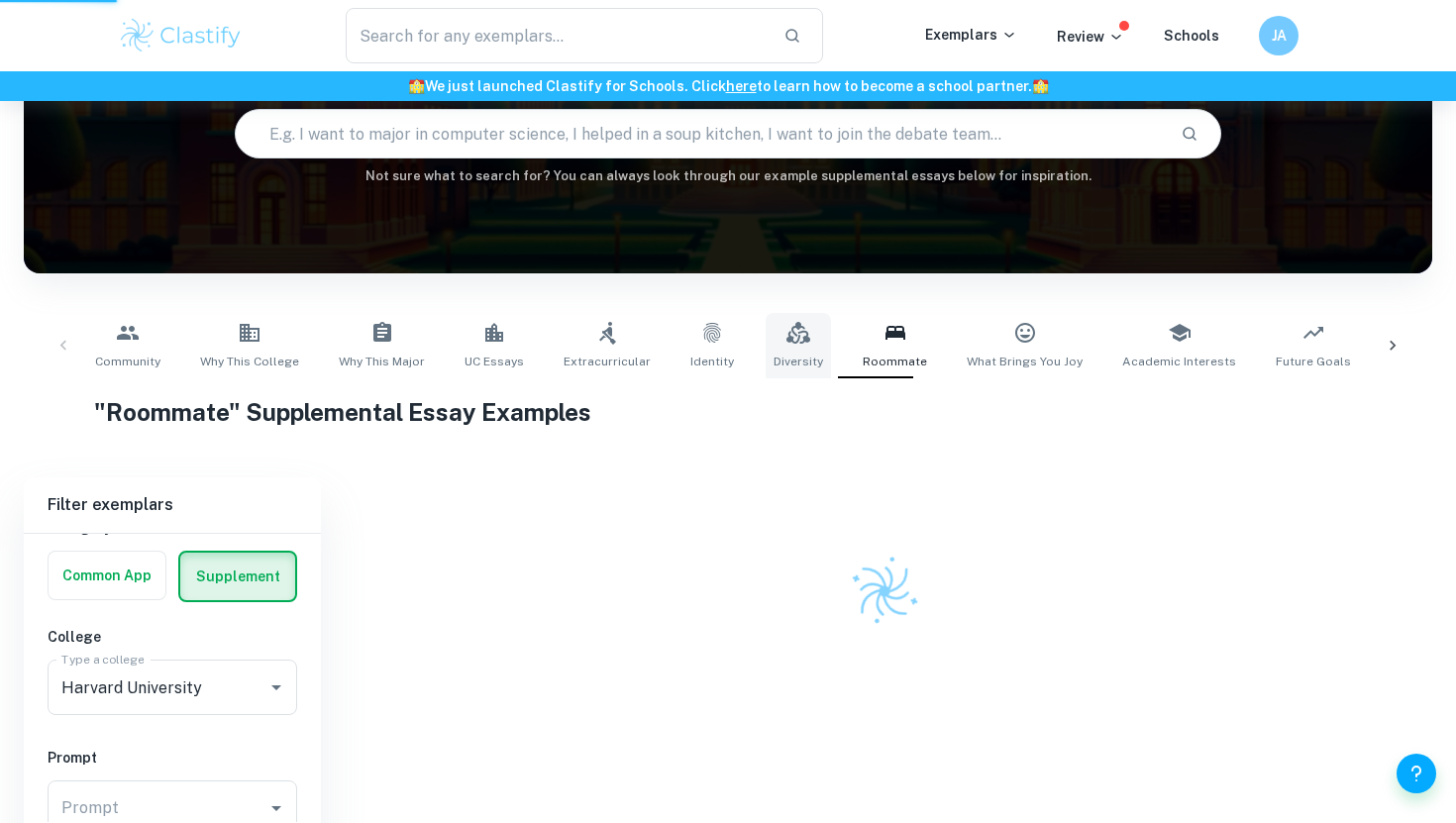 scroll, scrollTop: 142, scrollLeft: 0, axis: vertical 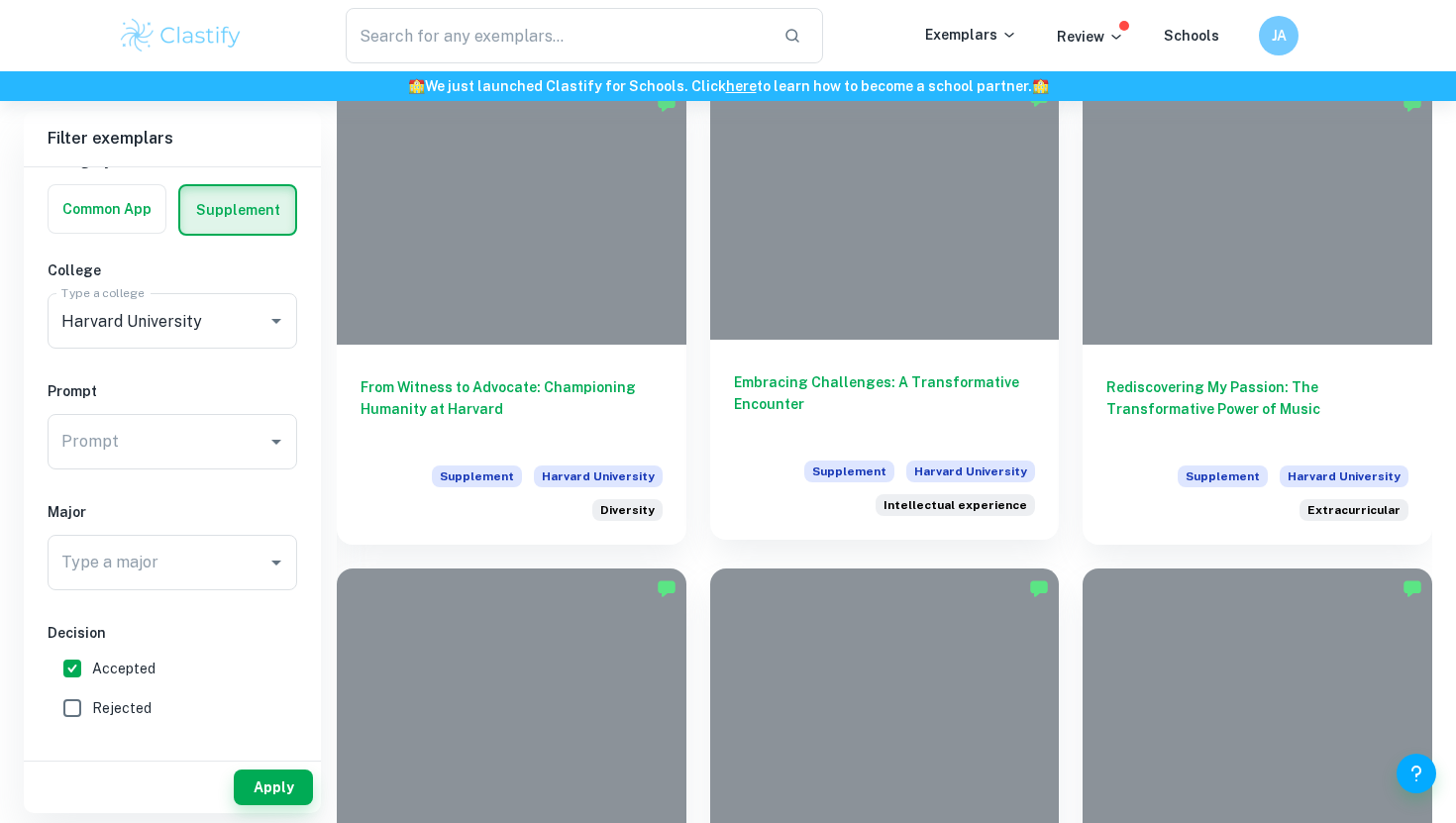 click on "Embracing Challenges: A Transformative Encounter" at bounding box center [884, 404] 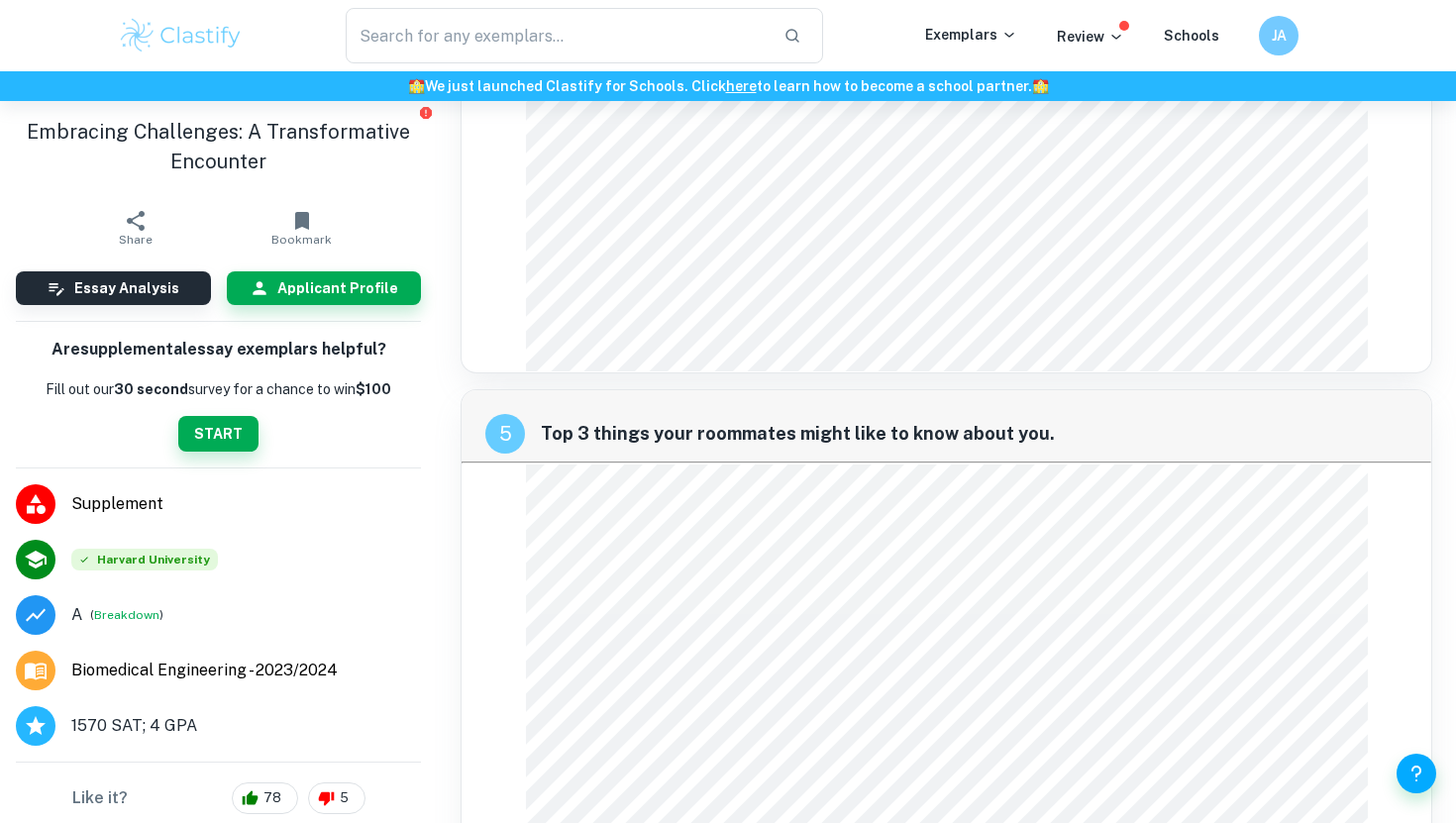 scroll, scrollTop: 2267, scrollLeft: 0, axis: vertical 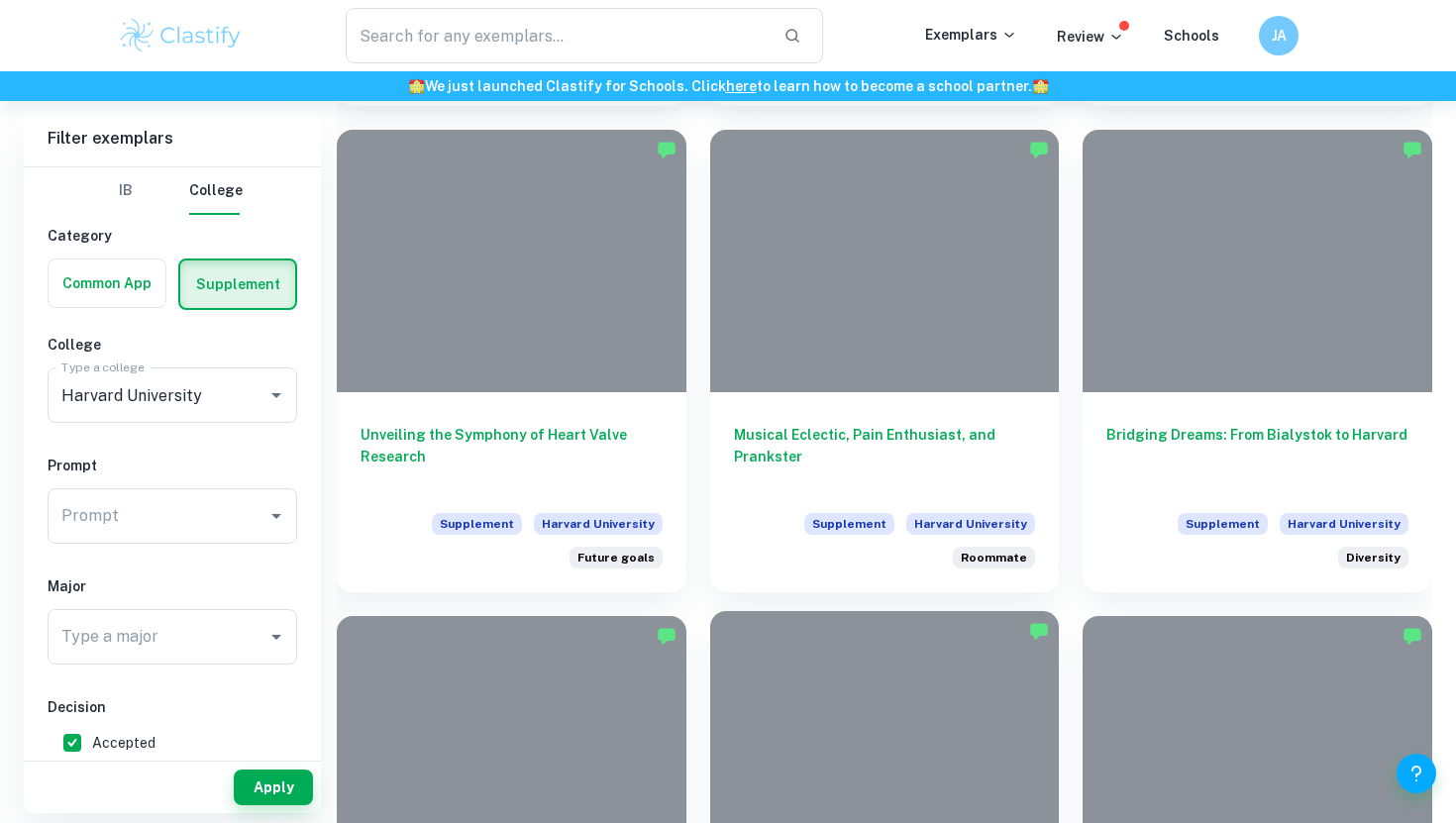 click at bounding box center [884, 742] 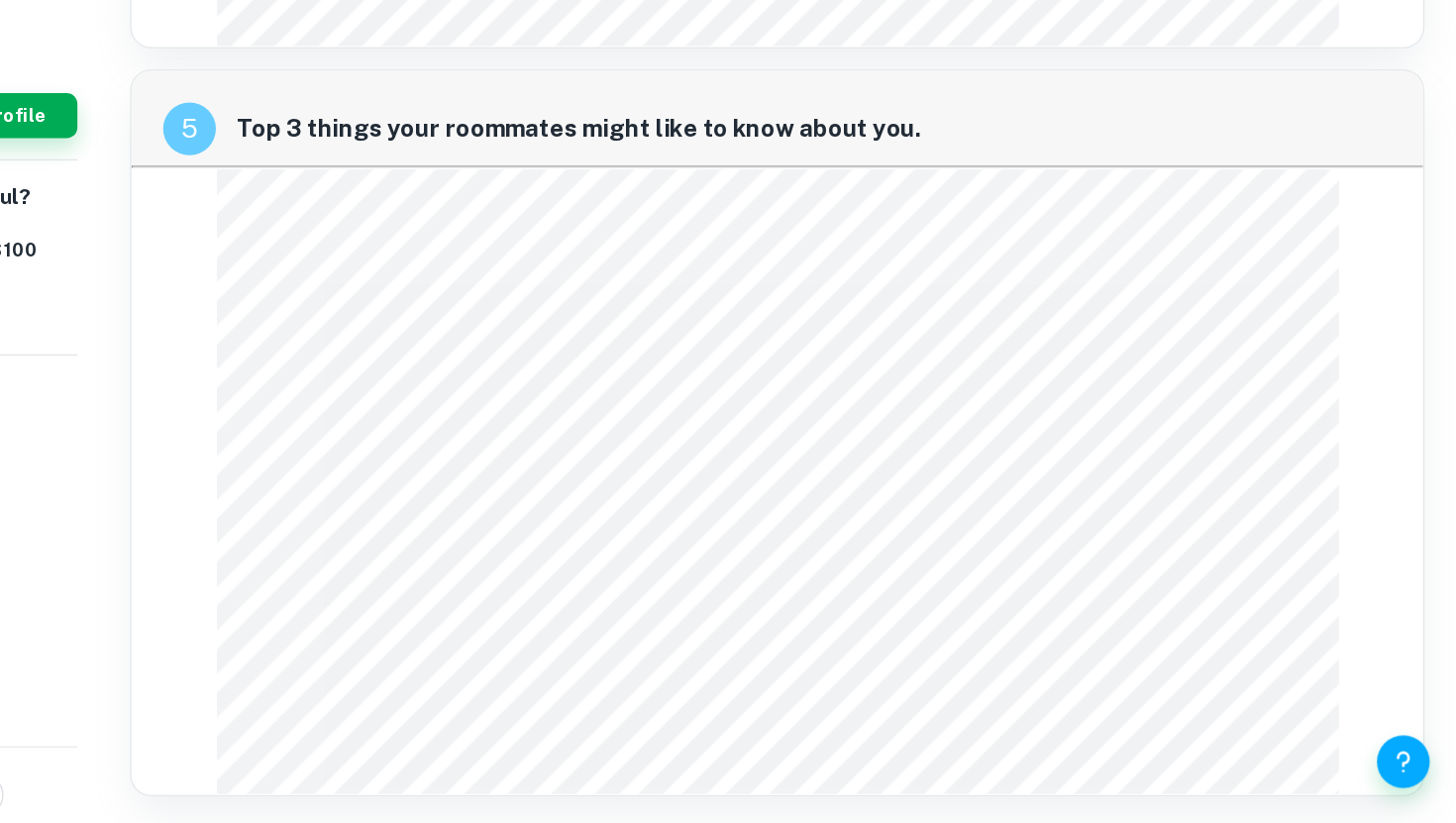 scroll, scrollTop: 2237, scrollLeft: 0, axis: vertical 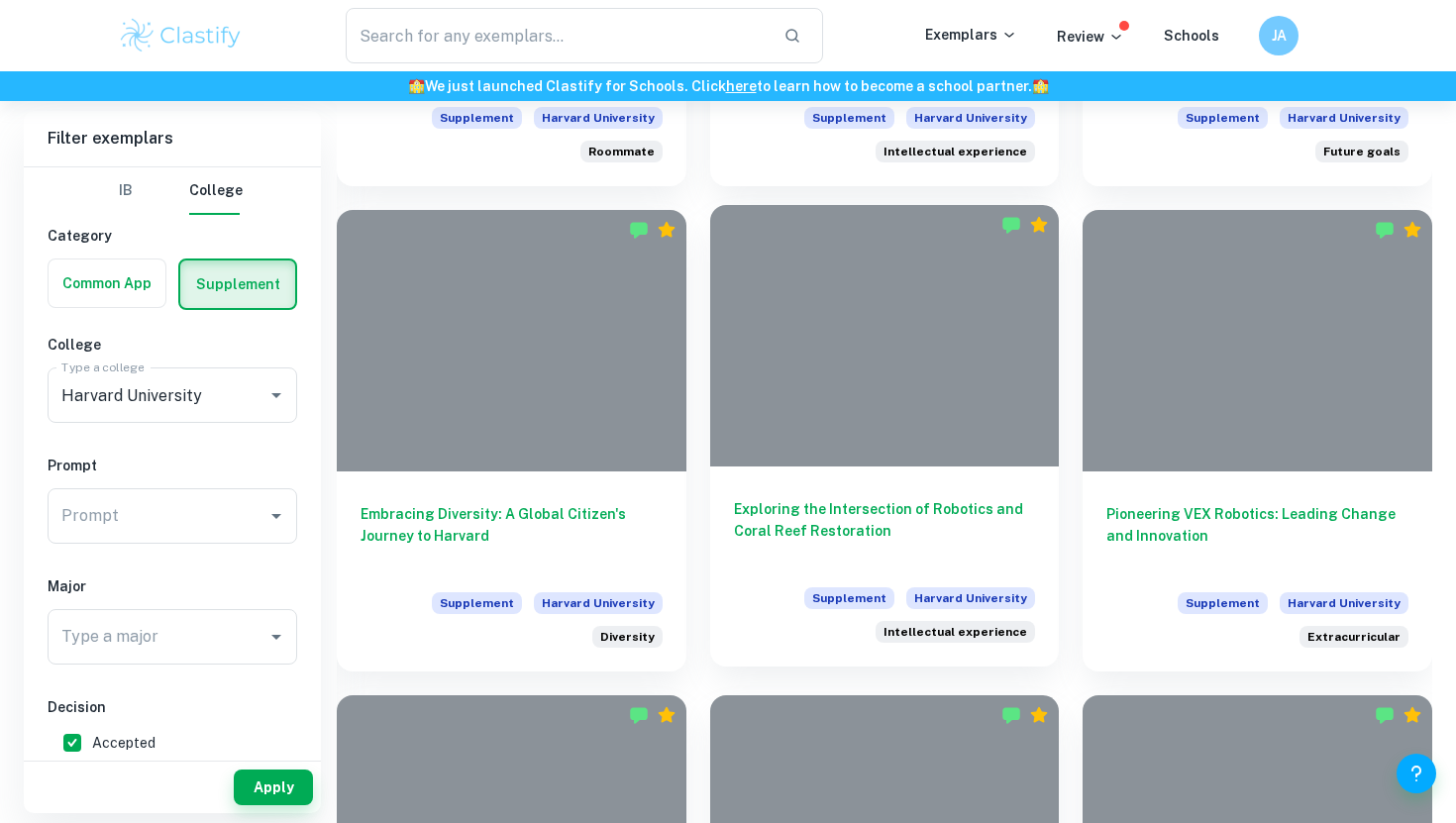 click on "Exploring the Intersection of Robotics and Coral Reef Restoration" at bounding box center [884, 531] 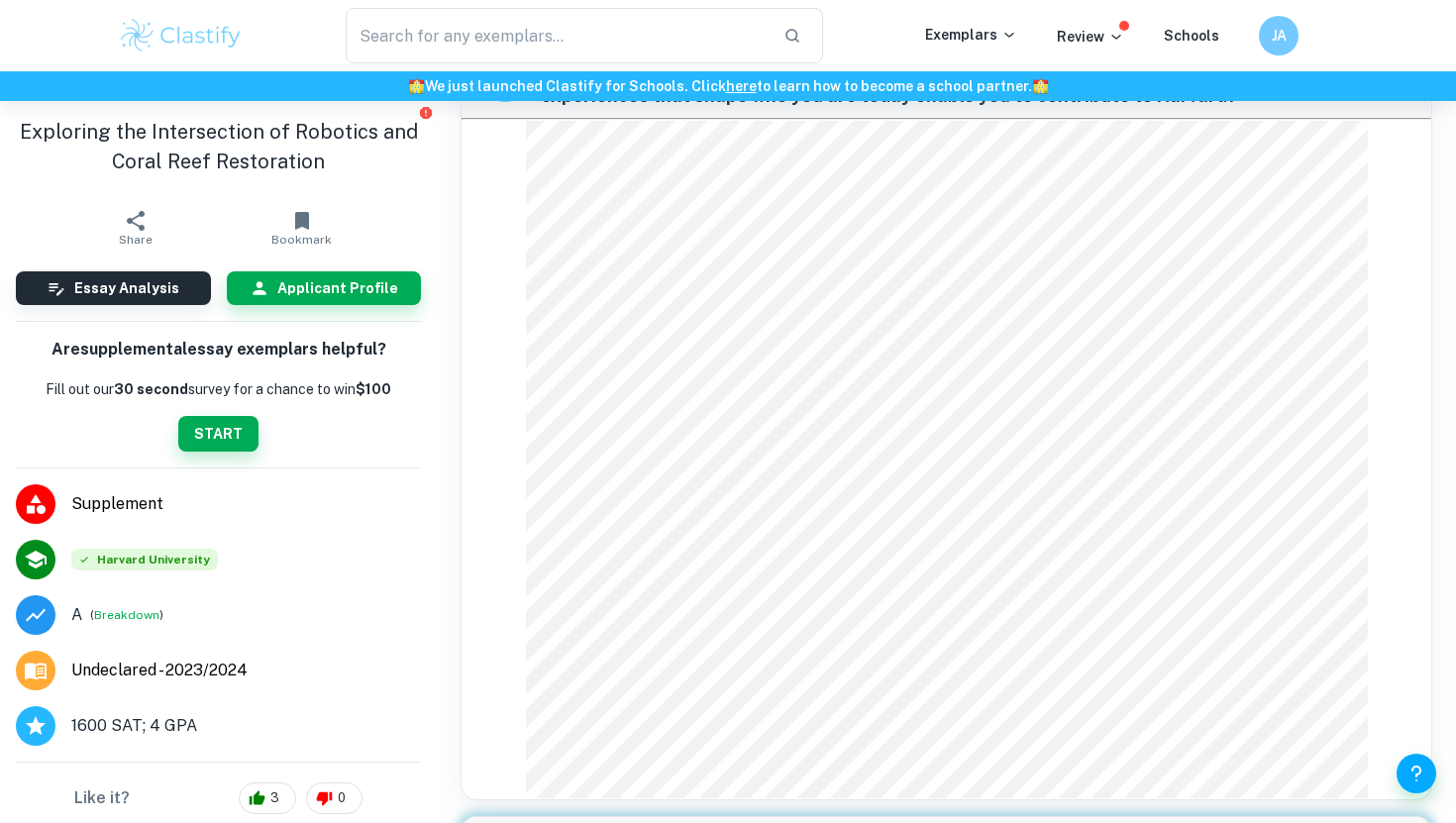 scroll, scrollTop: 104, scrollLeft: 0, axis: vertical 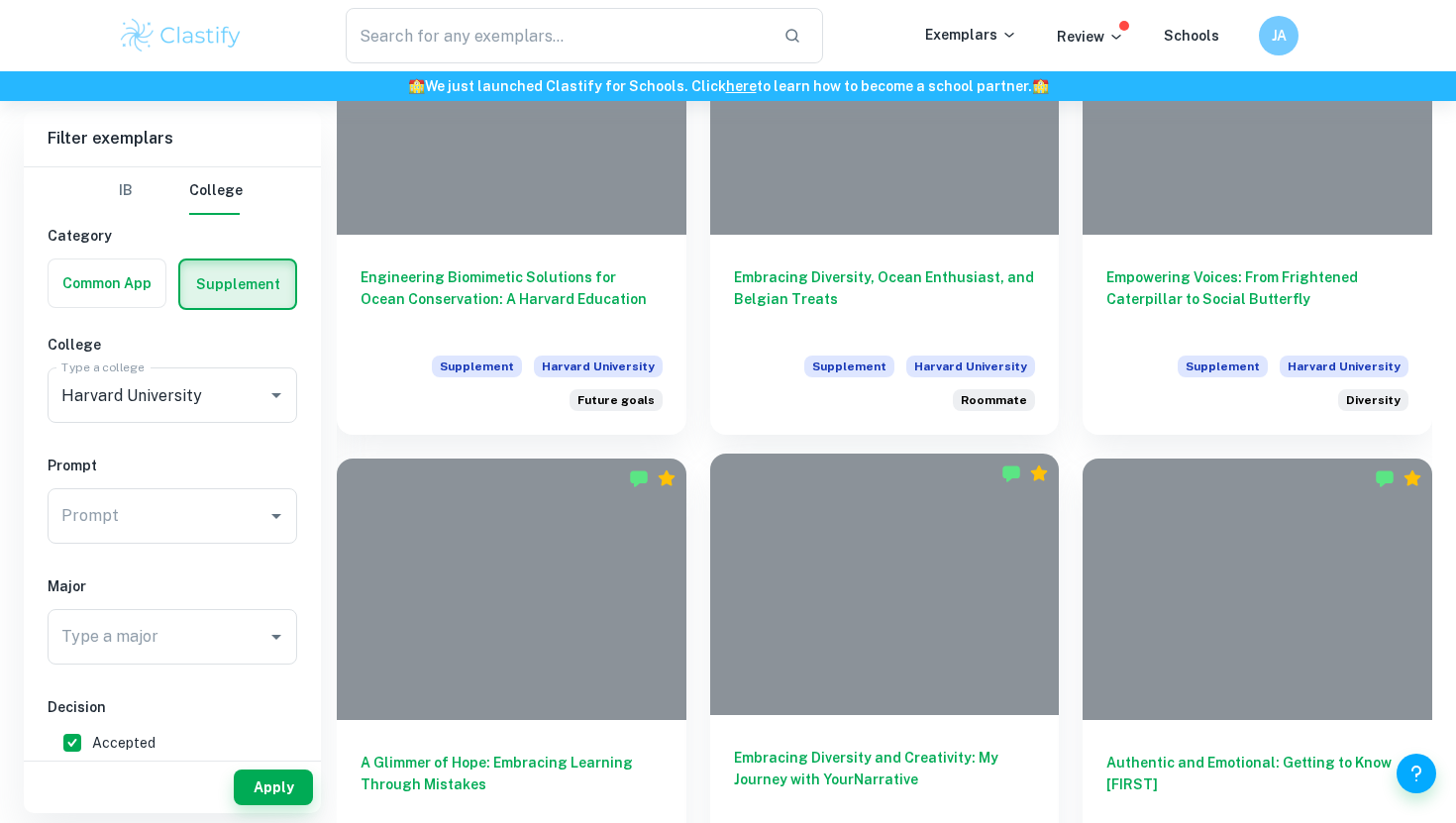 click at bounding box center (884, 584) 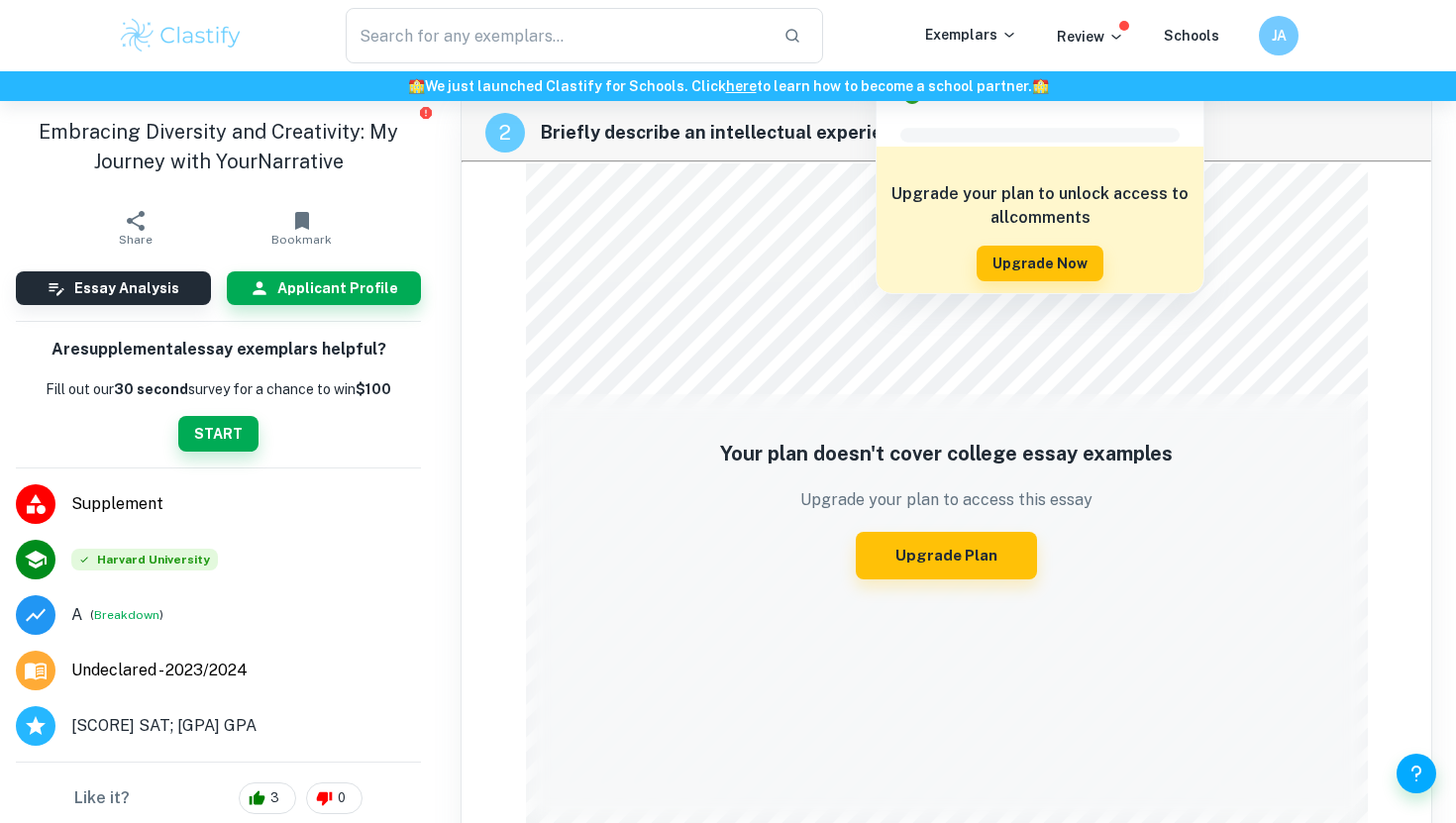 scroll, scrollTop: 648, scrollLeft: 0, axis: vertical 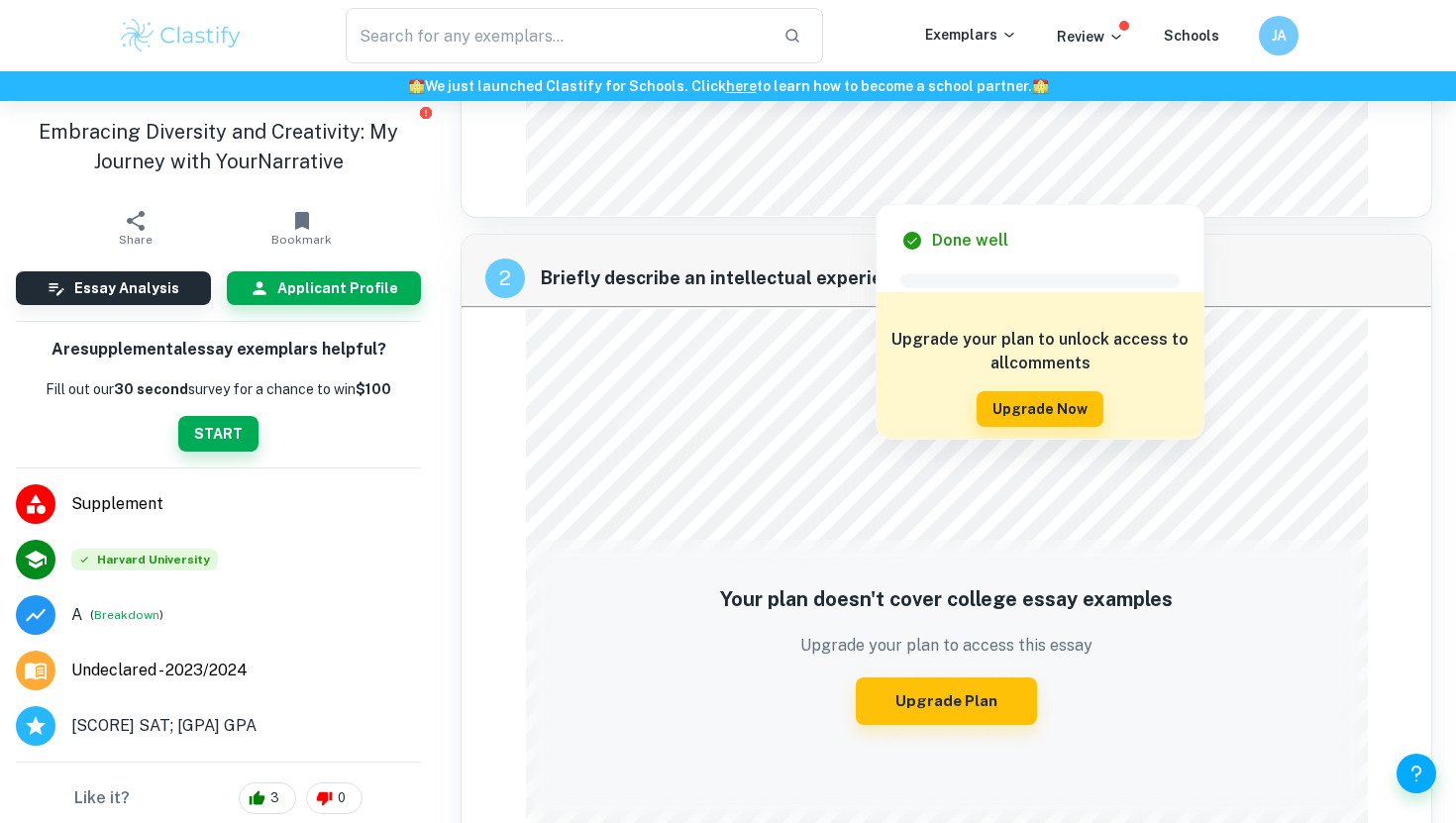 click on "2 Briefly describe an intellectual experience that was important to you. Your plan doesn't cover college essay examples Upgrade your plan to access this essay Upgrade Plan" at bounding box center (946, 656) 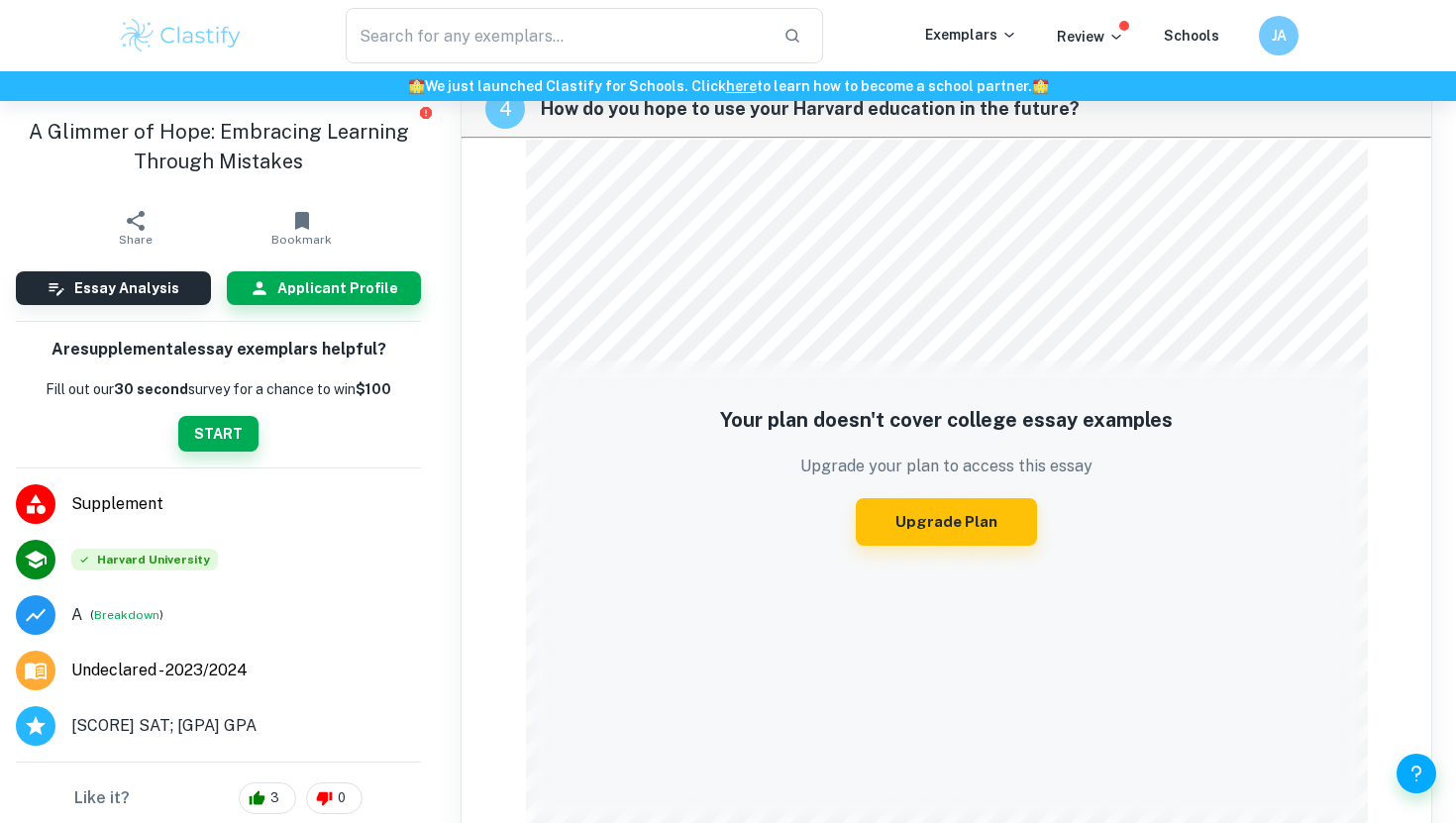 scroll, scrollTop: 3733, scrollLeft: 0, axis: vertical 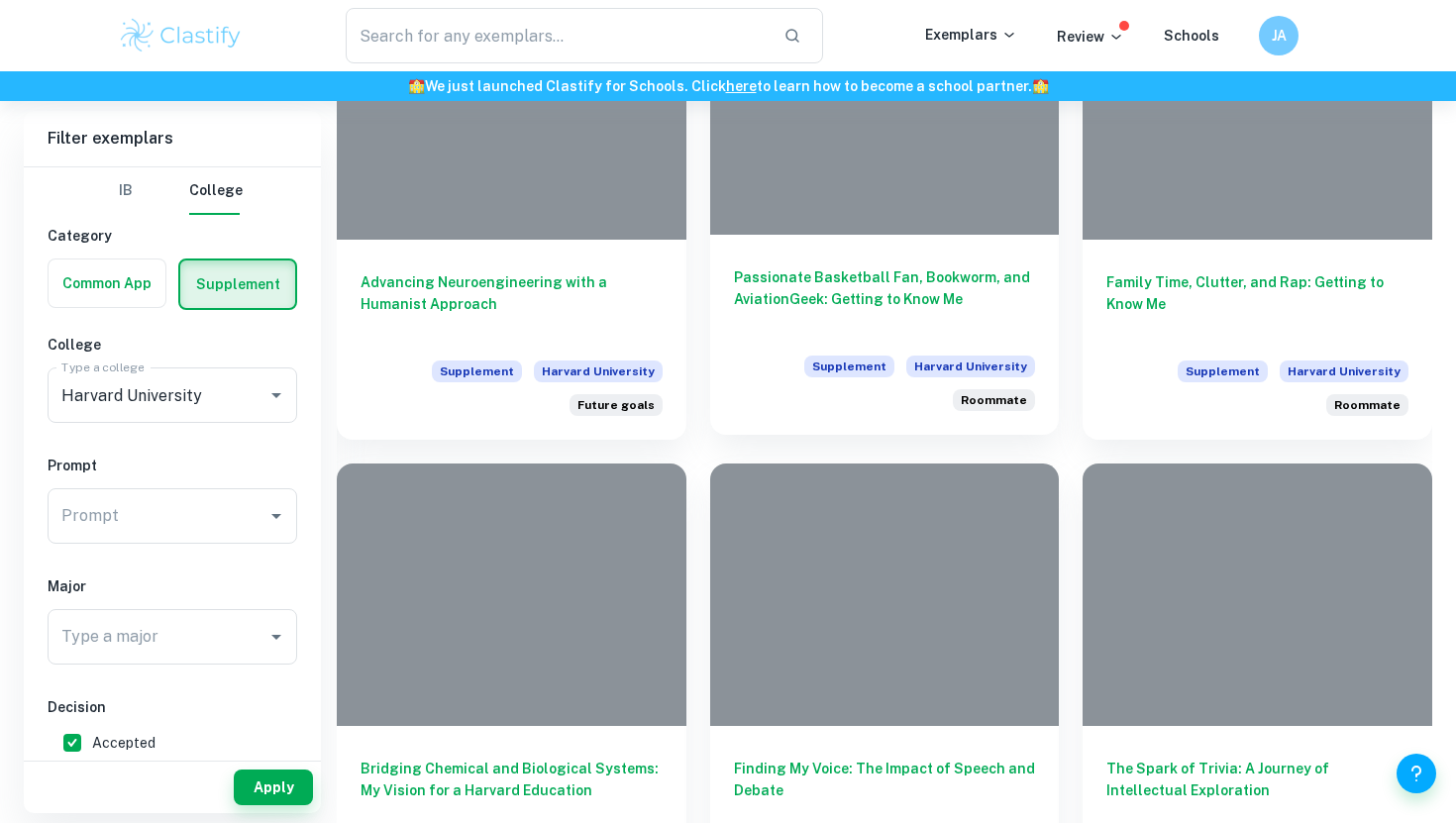 click on "Passionate Basketball Fan, Bookworm, and AviationGeek: Getting to Know Me" at bounding box center [884, 299] 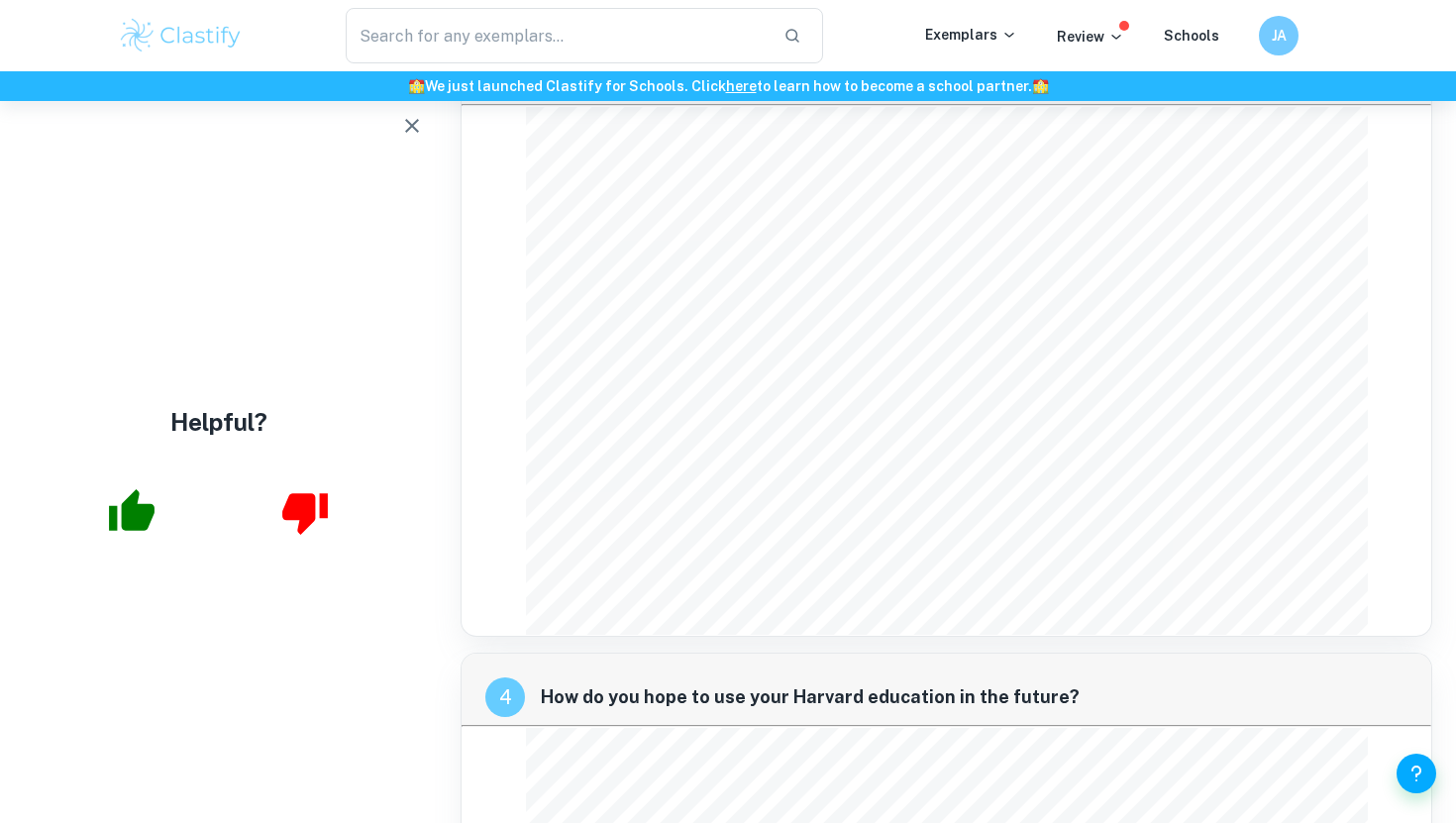 scroll, scrollTop: 1398, scrollLeft: 0, axis: vertical 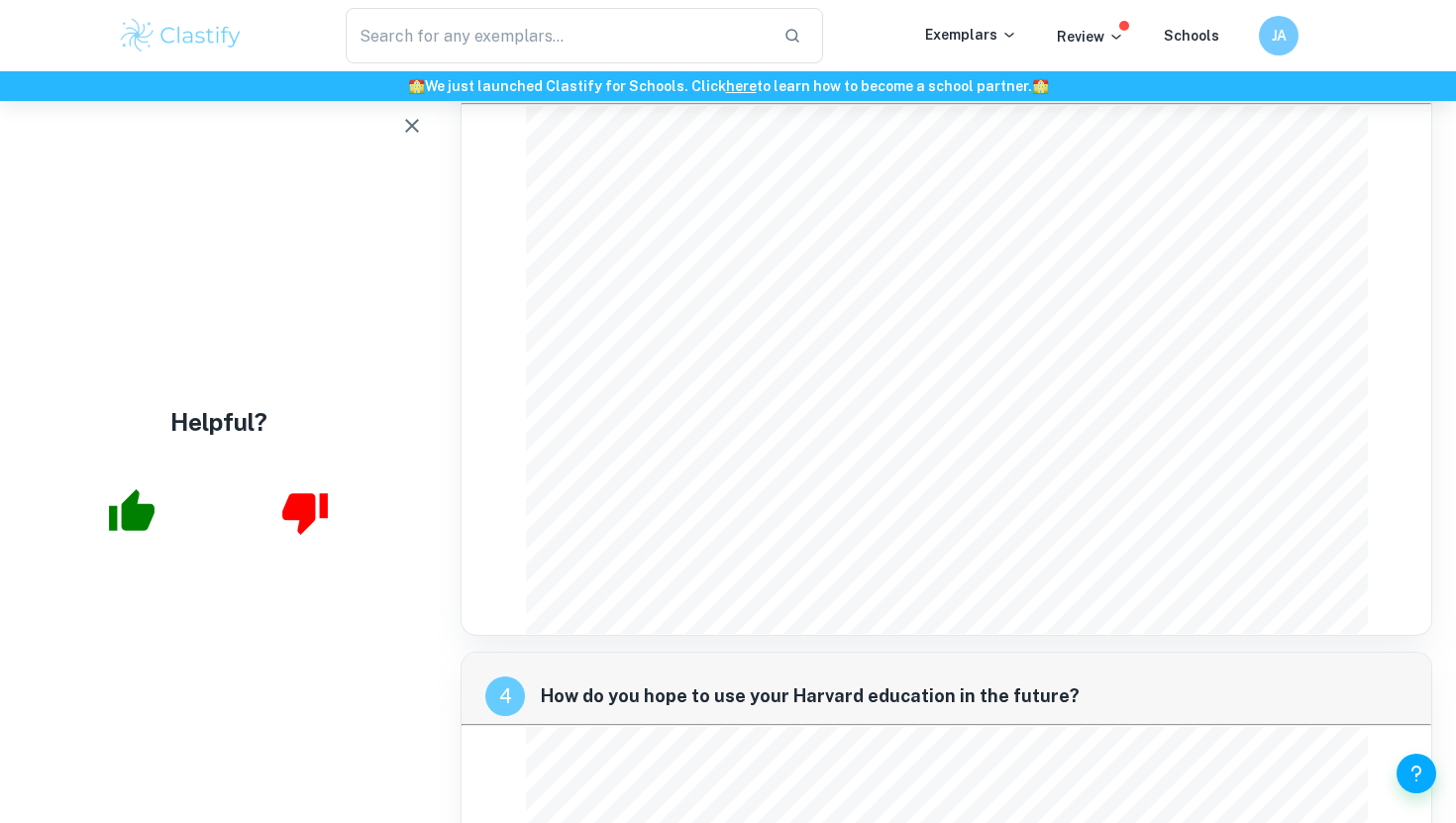 click 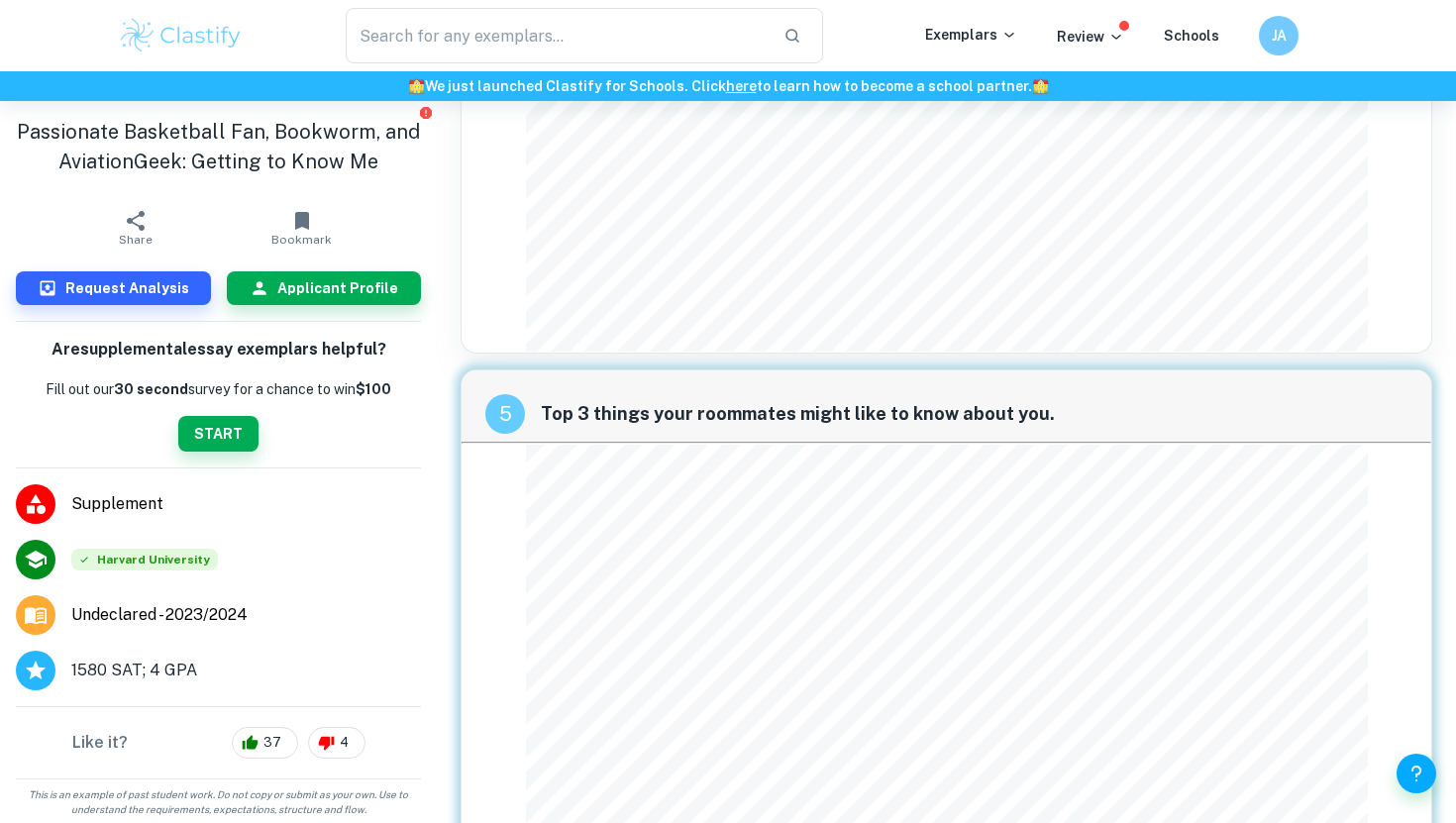 scroll, scrollTop: 2447, scrollLeft: 0, axis: vertical 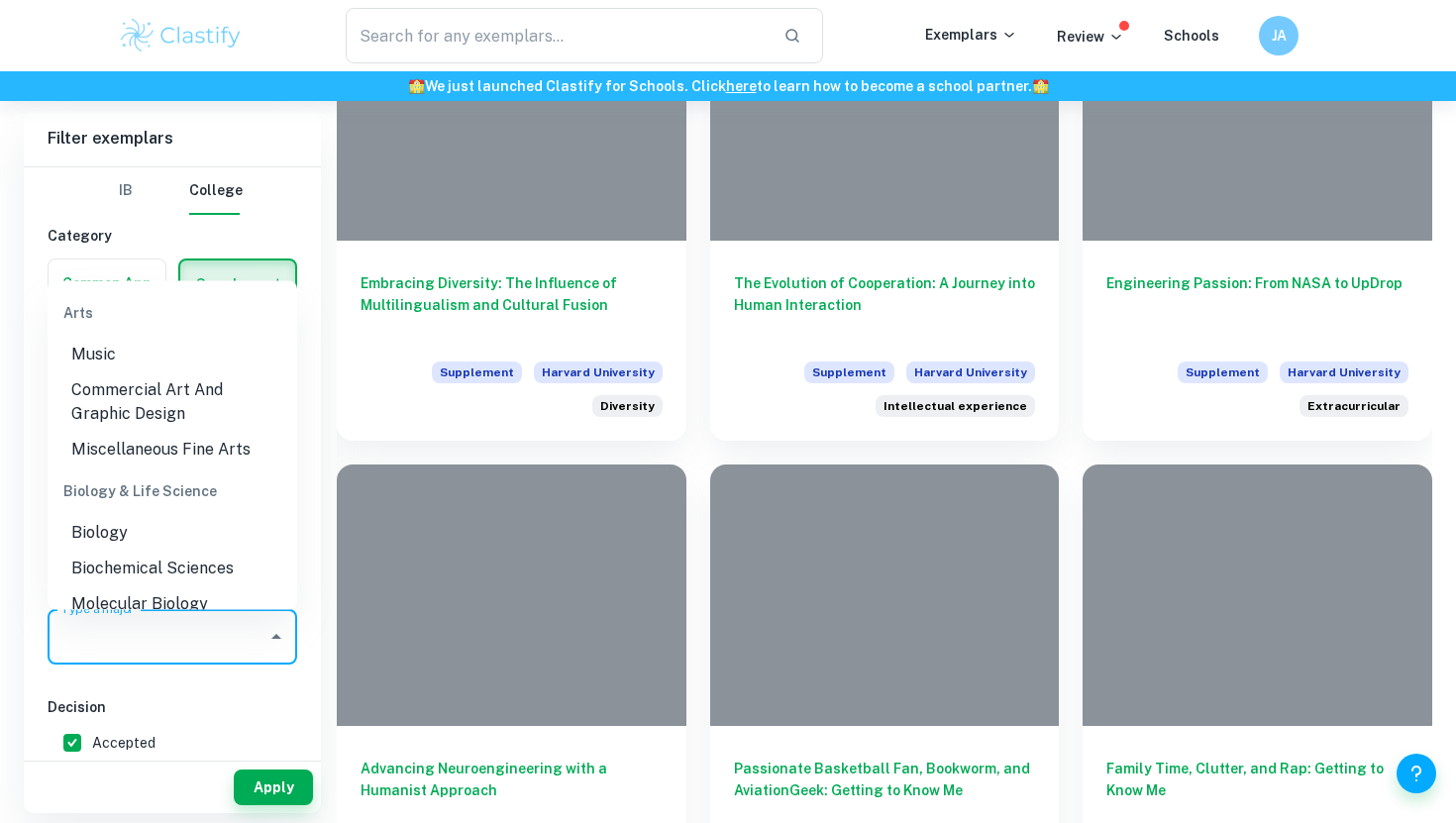 click on "Type a major" at bounding box center [157, 637] 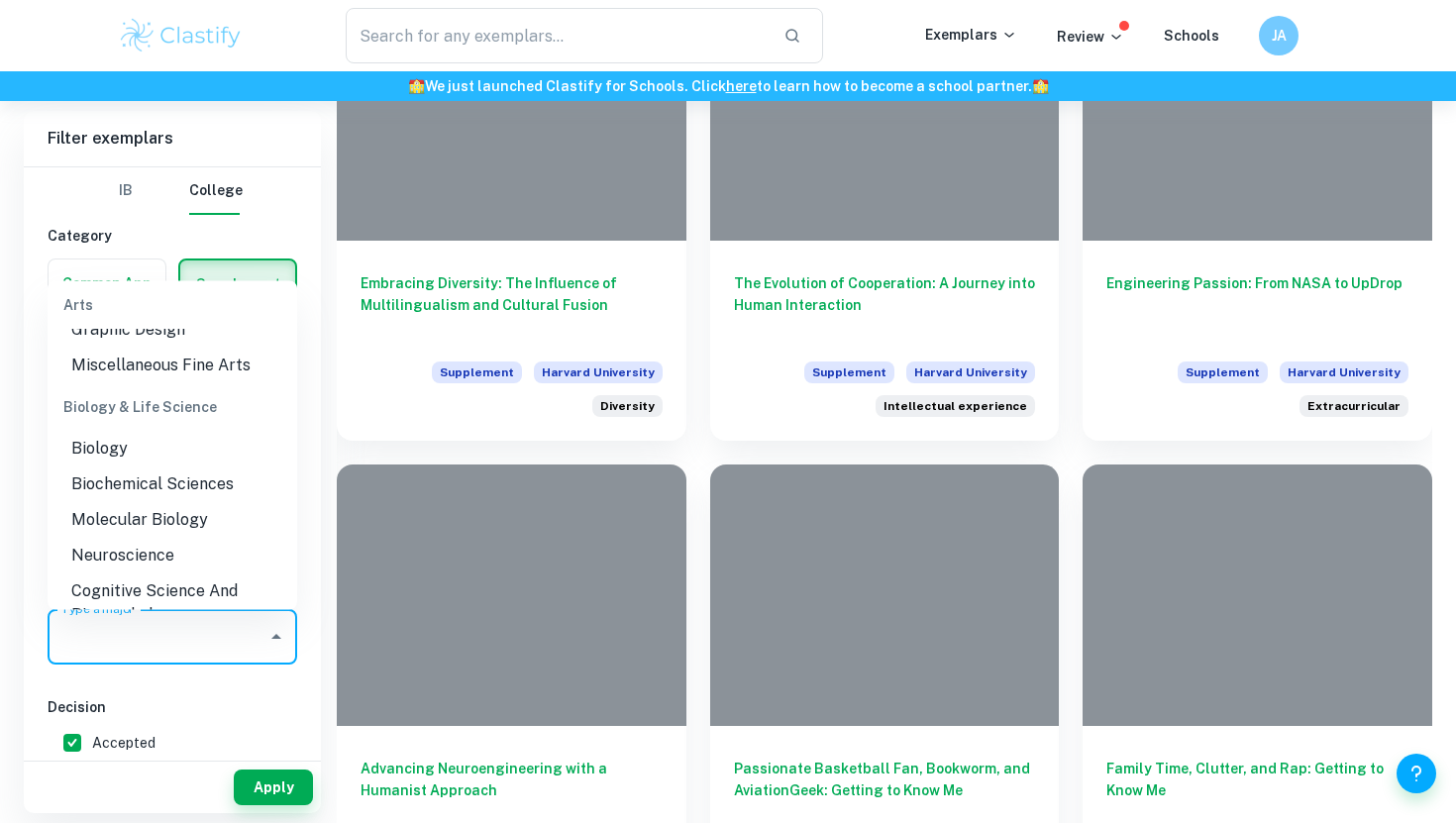 scroll, scrollTop: 149, scrollLeft: 0, axis: vertical 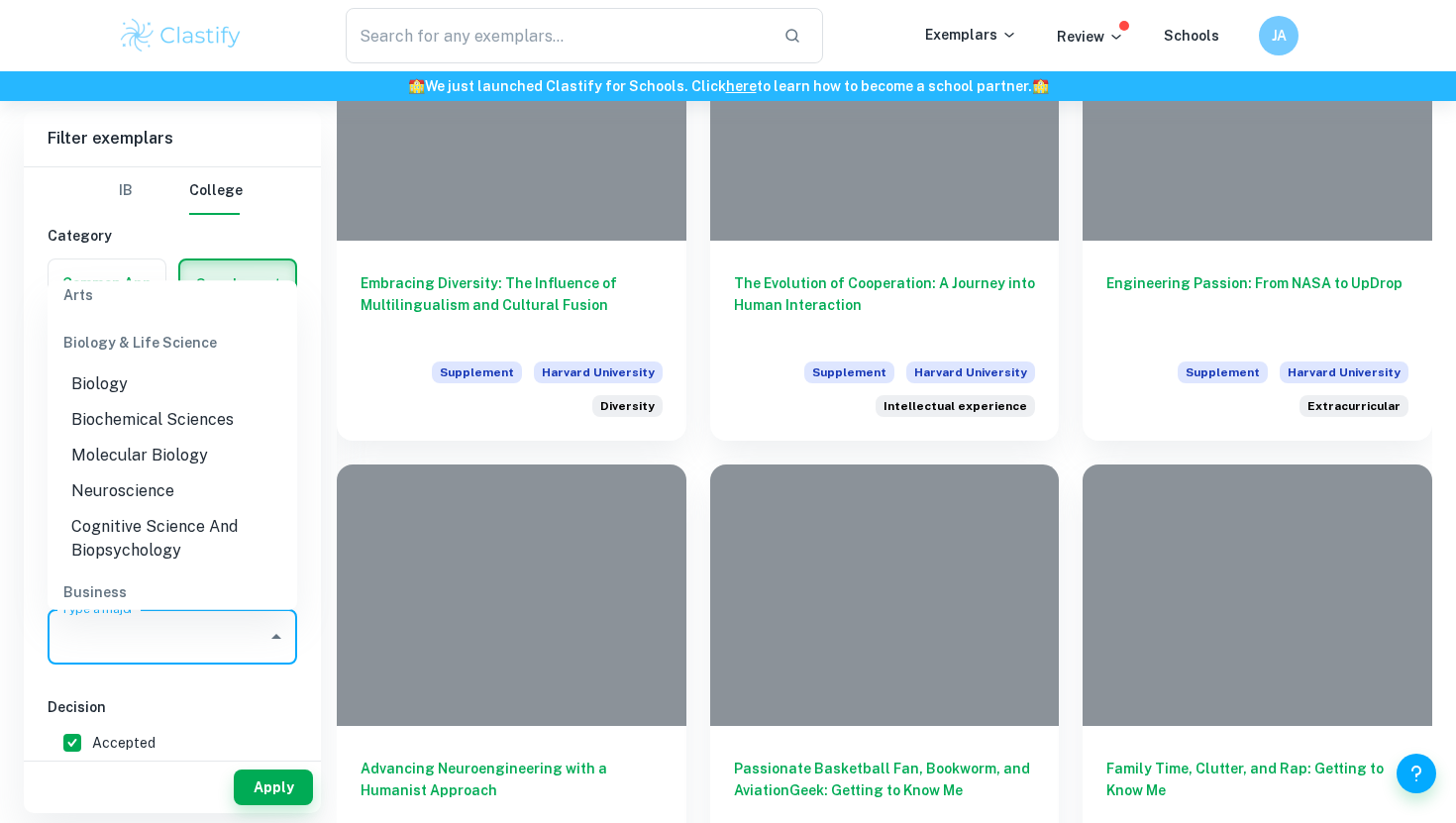 click on "Neuroscience" at bounding box center (172, 490) 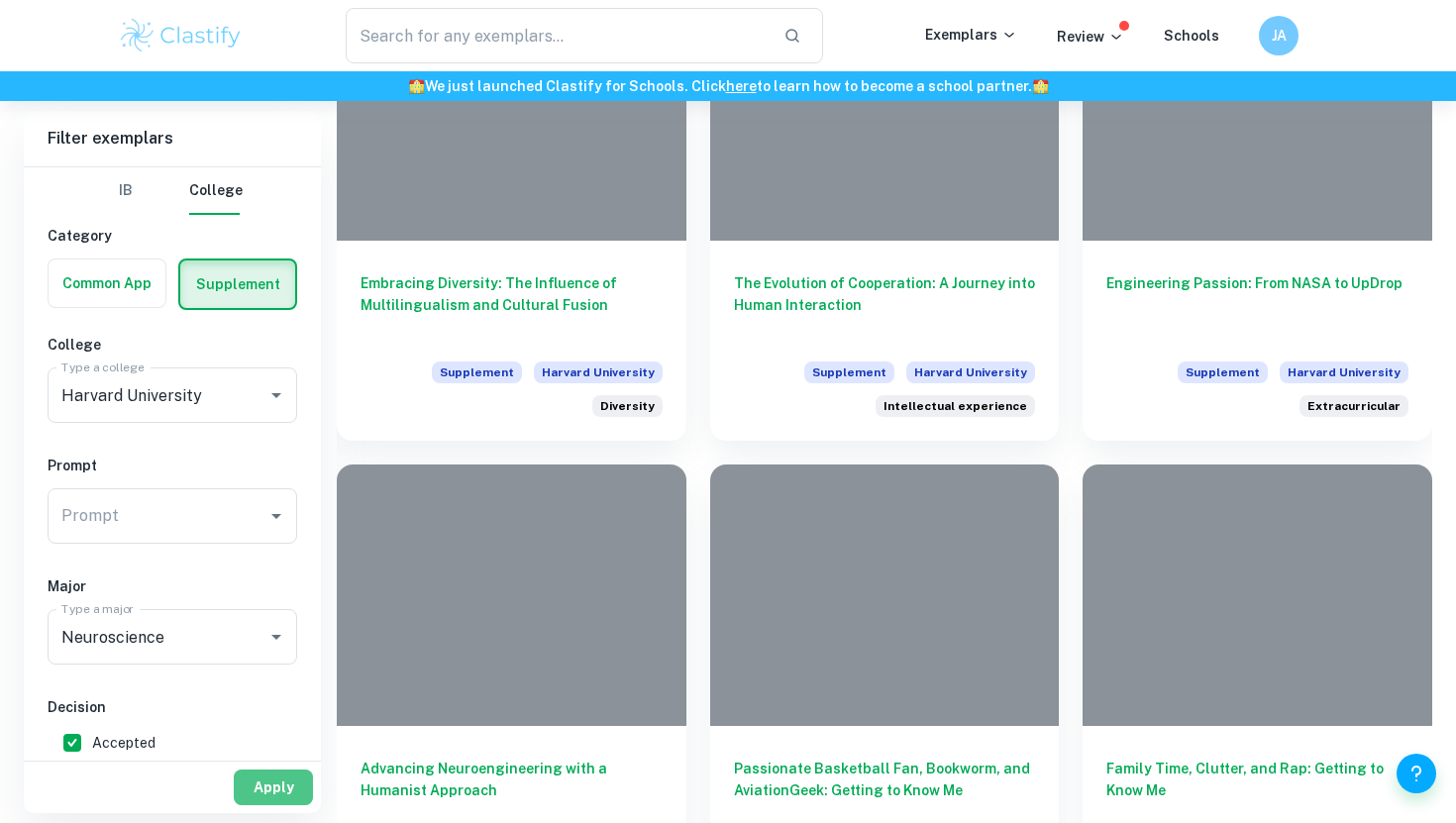 click on "Apply" at bounding box center (273, 787) 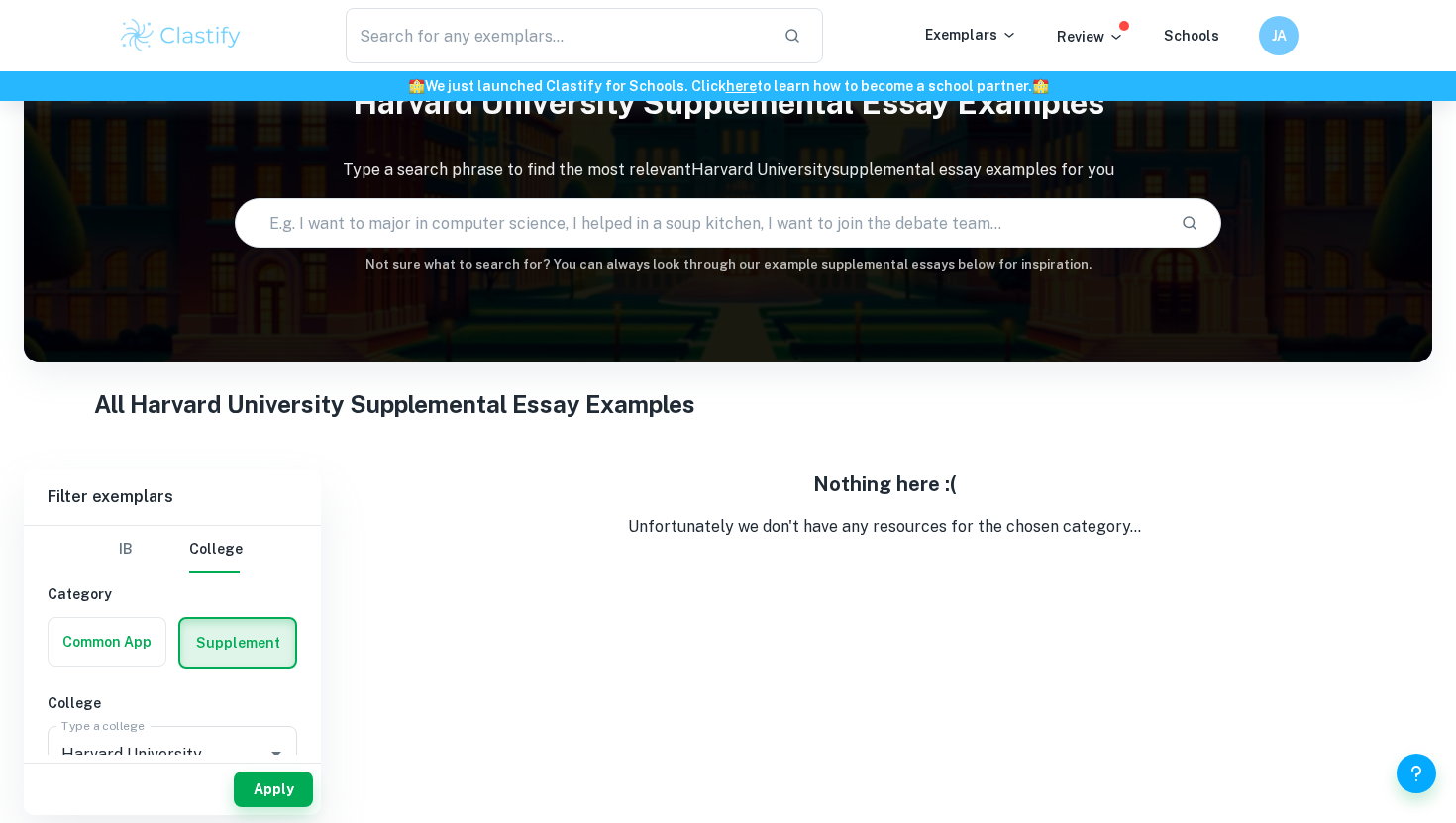 scroll, scrollTop: 101, scrollLeft: 0, axis: vertical 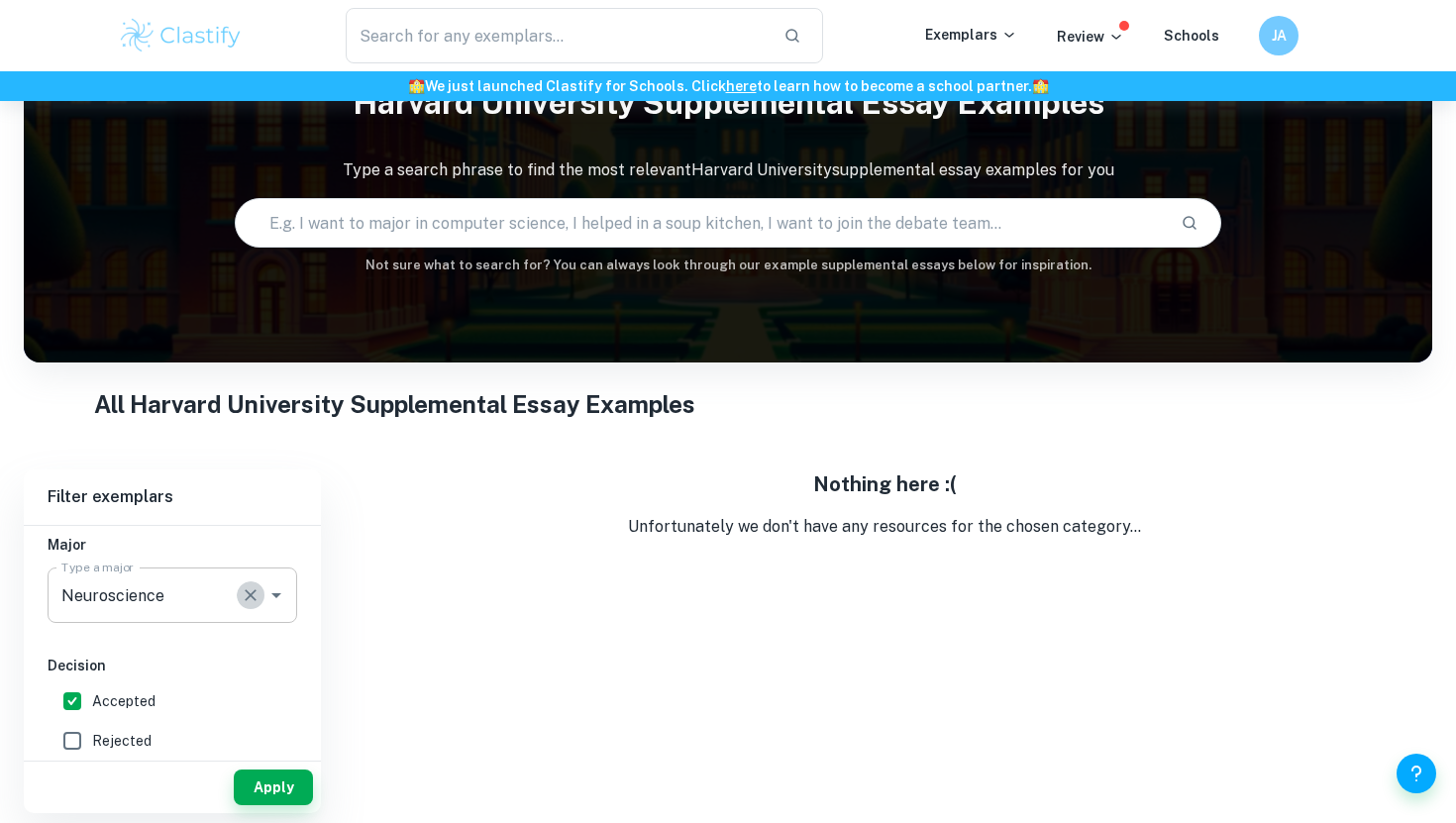 click 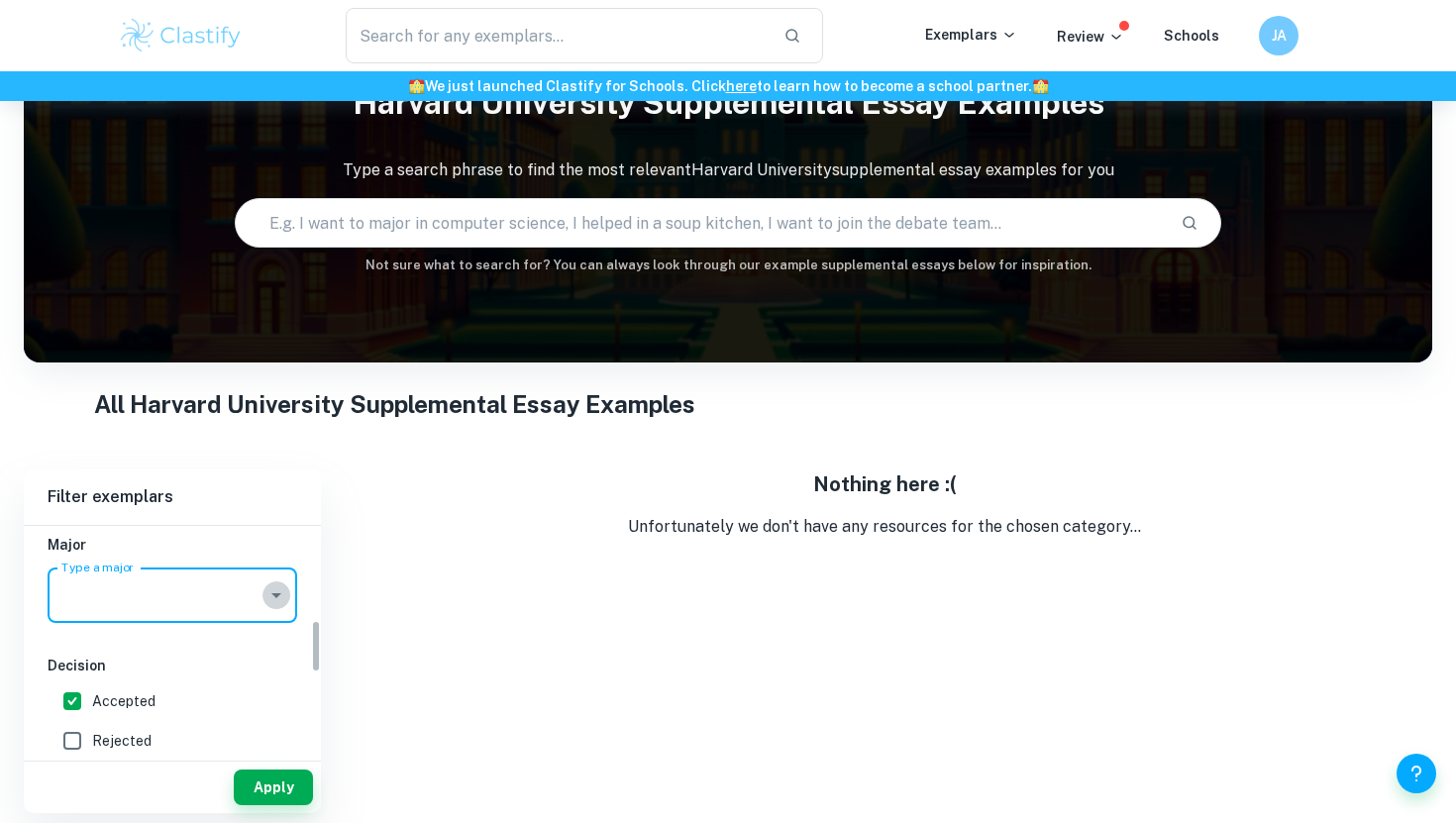 click 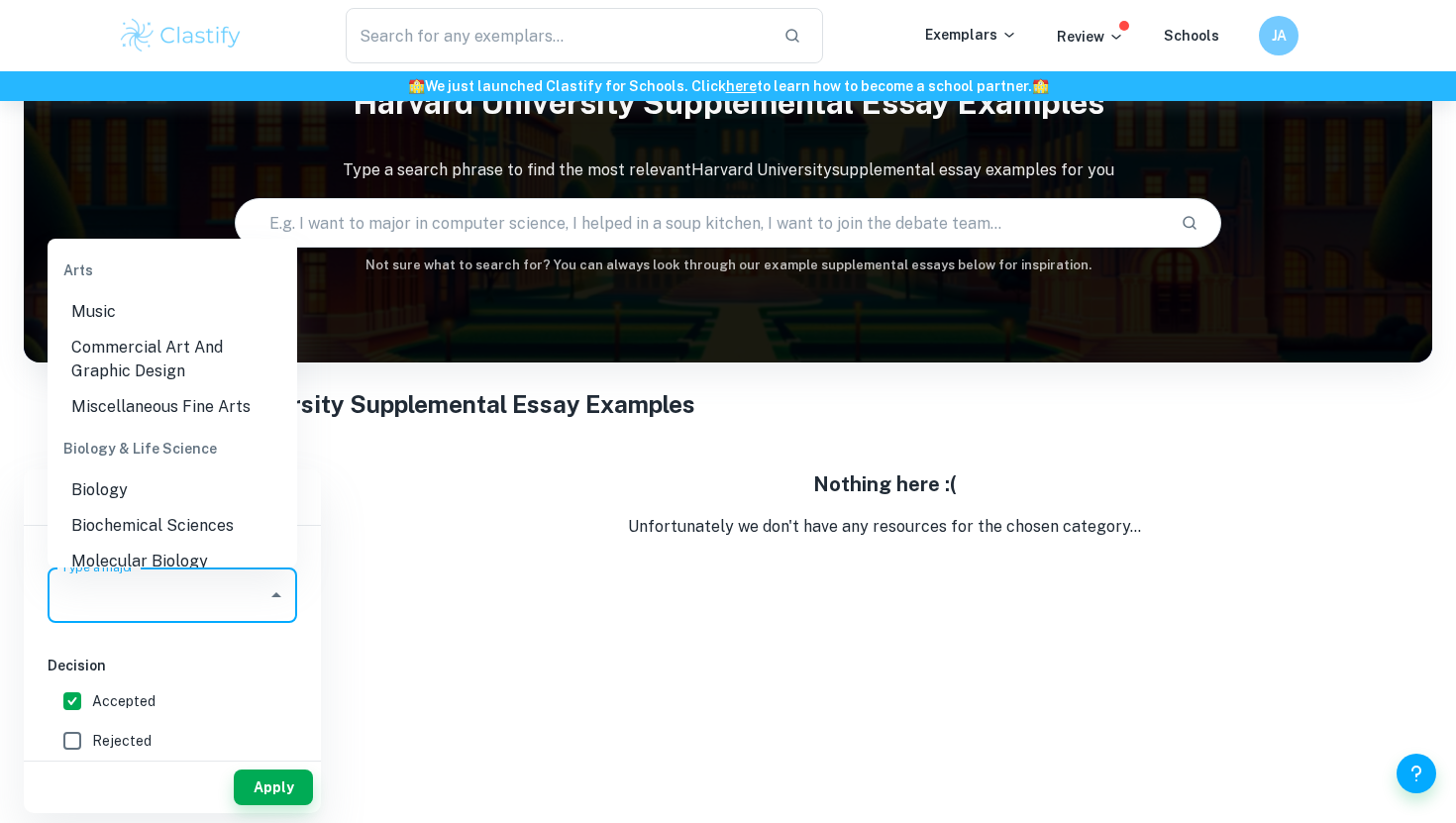 click on "Biology" at bounding box center (172, 490) 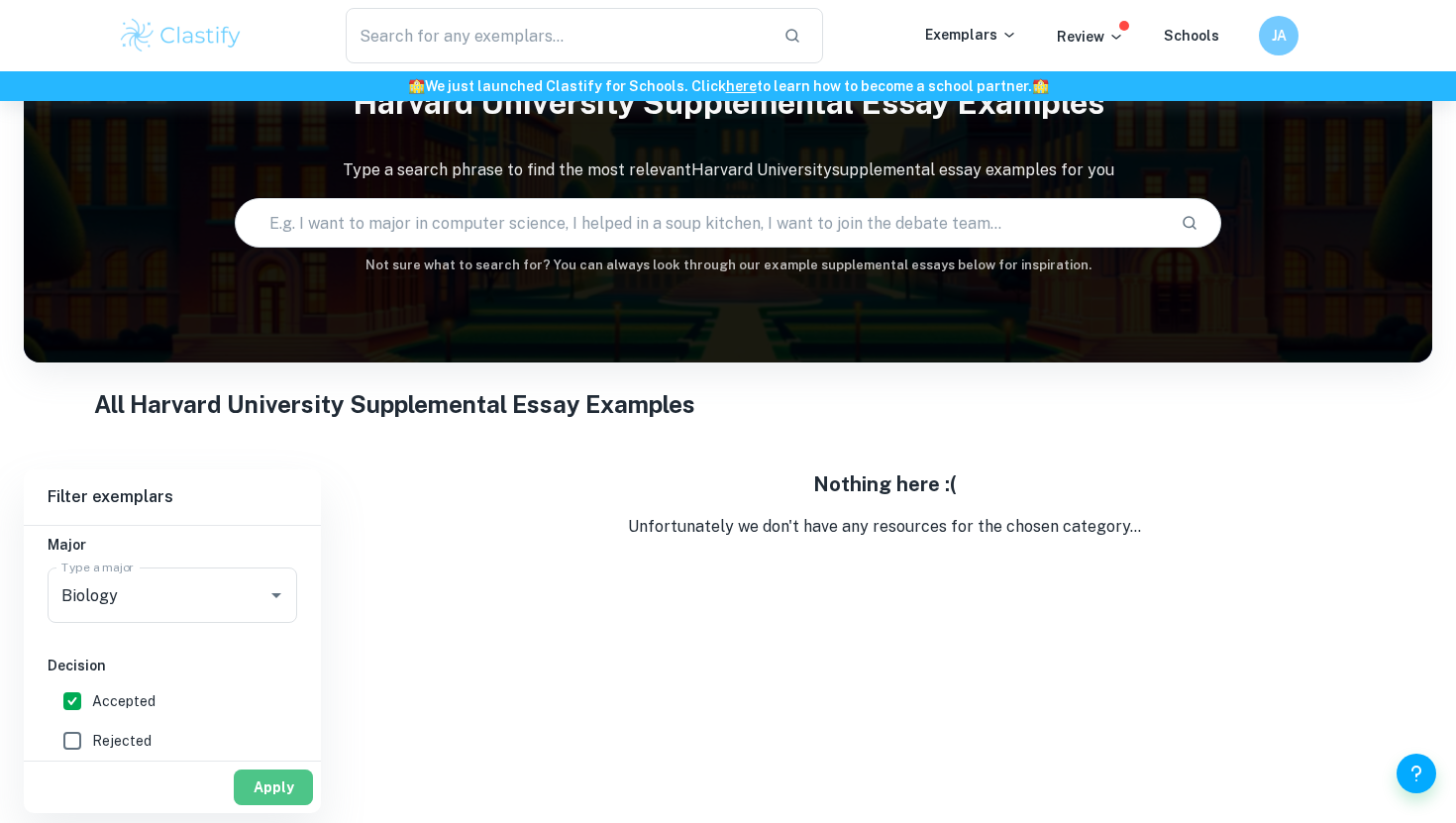 click on "Apply" at bounding box center (273, 787) 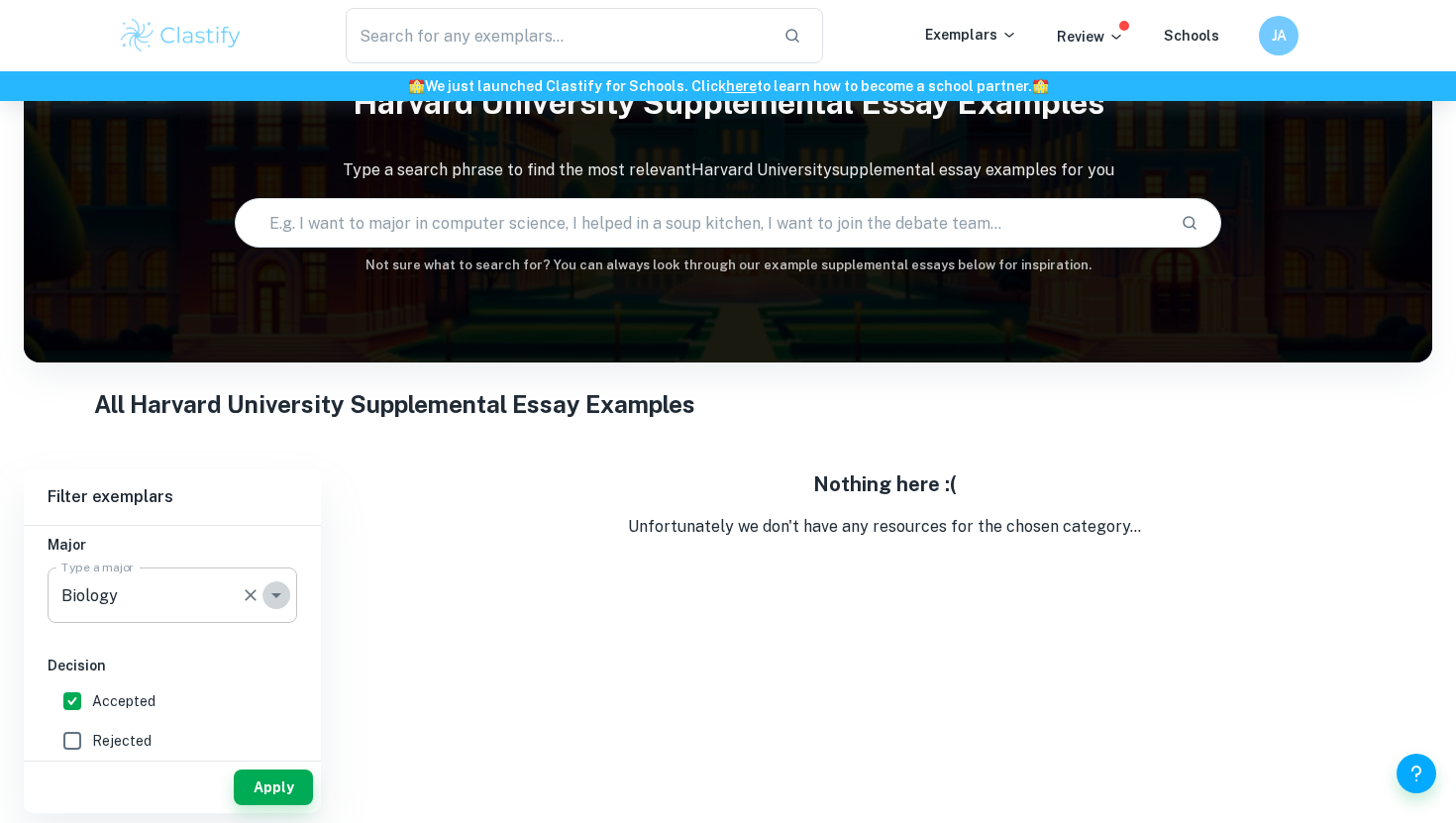 click 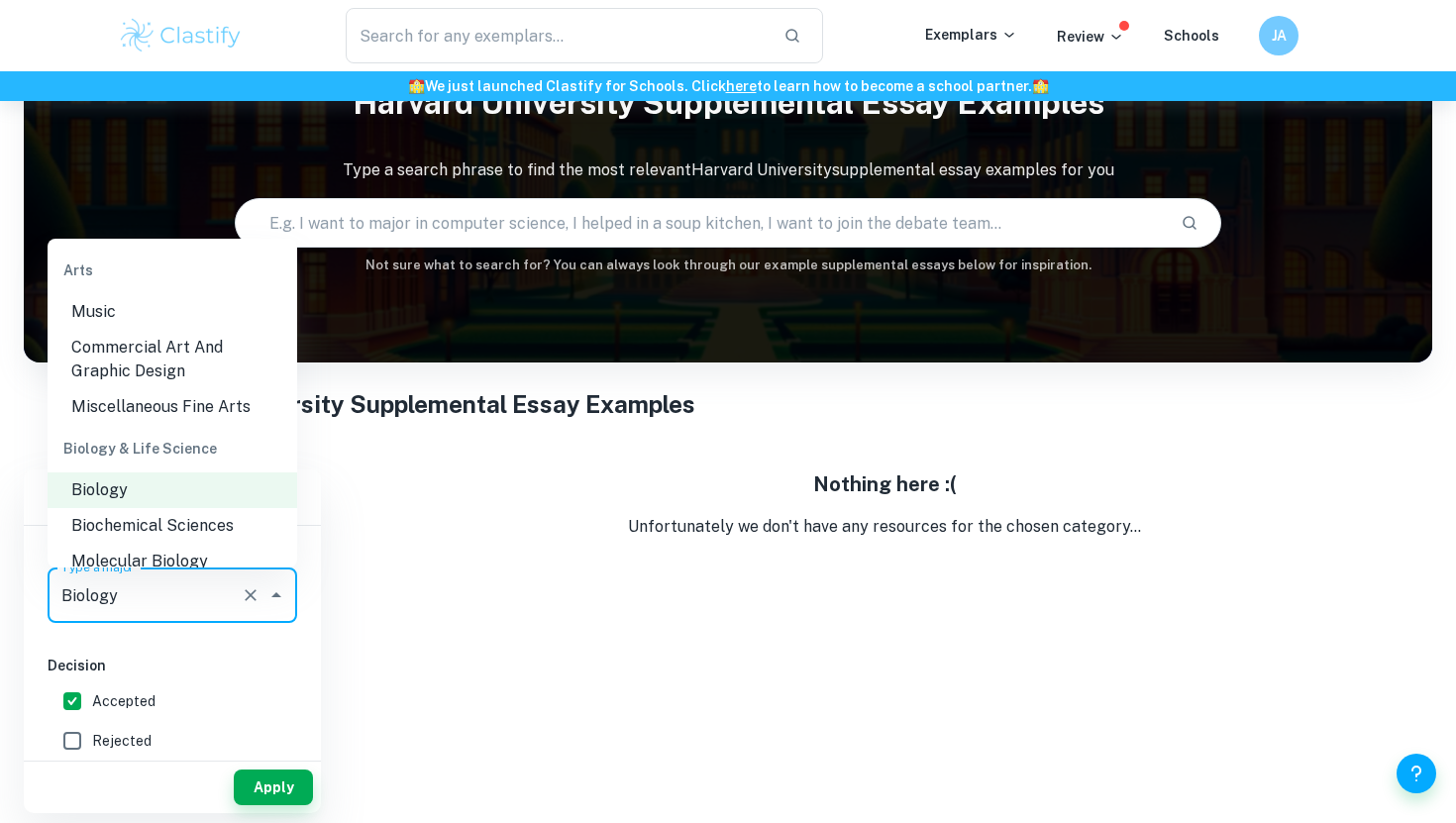 click on "Biochemical Sciences" at bounding box center [172, 526] 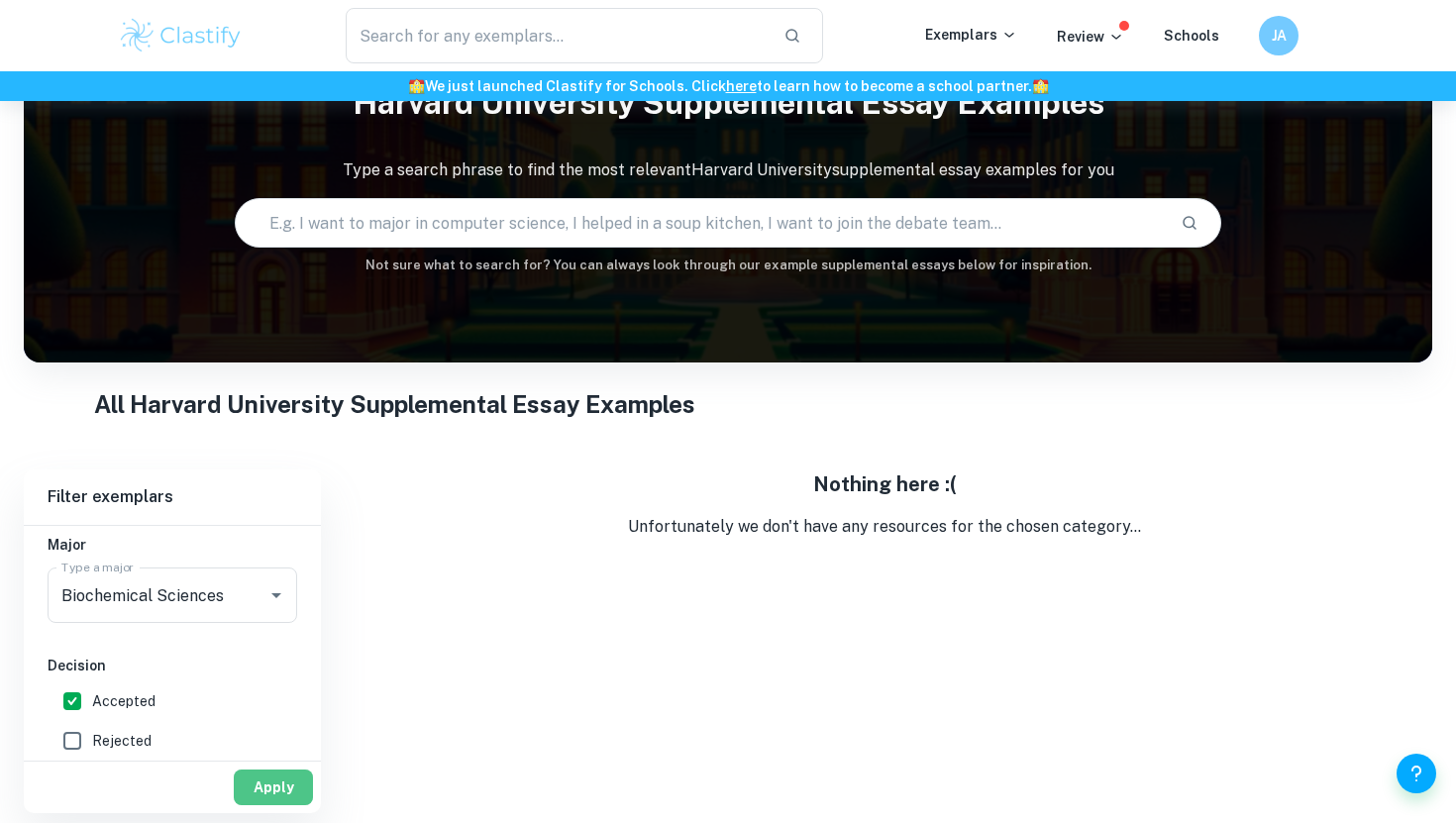 click on "Apply" at bounding box center (273, 787) 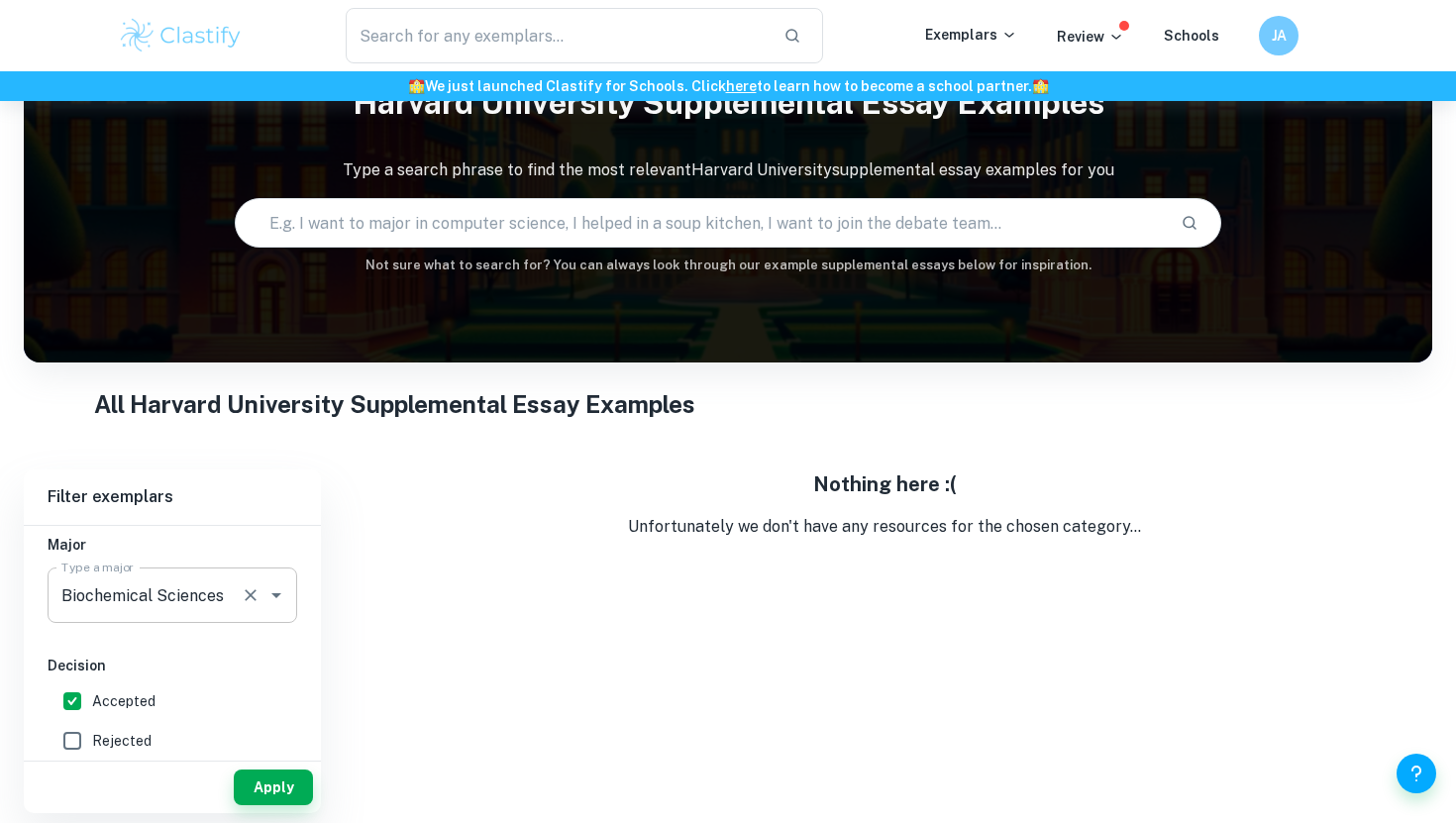 click 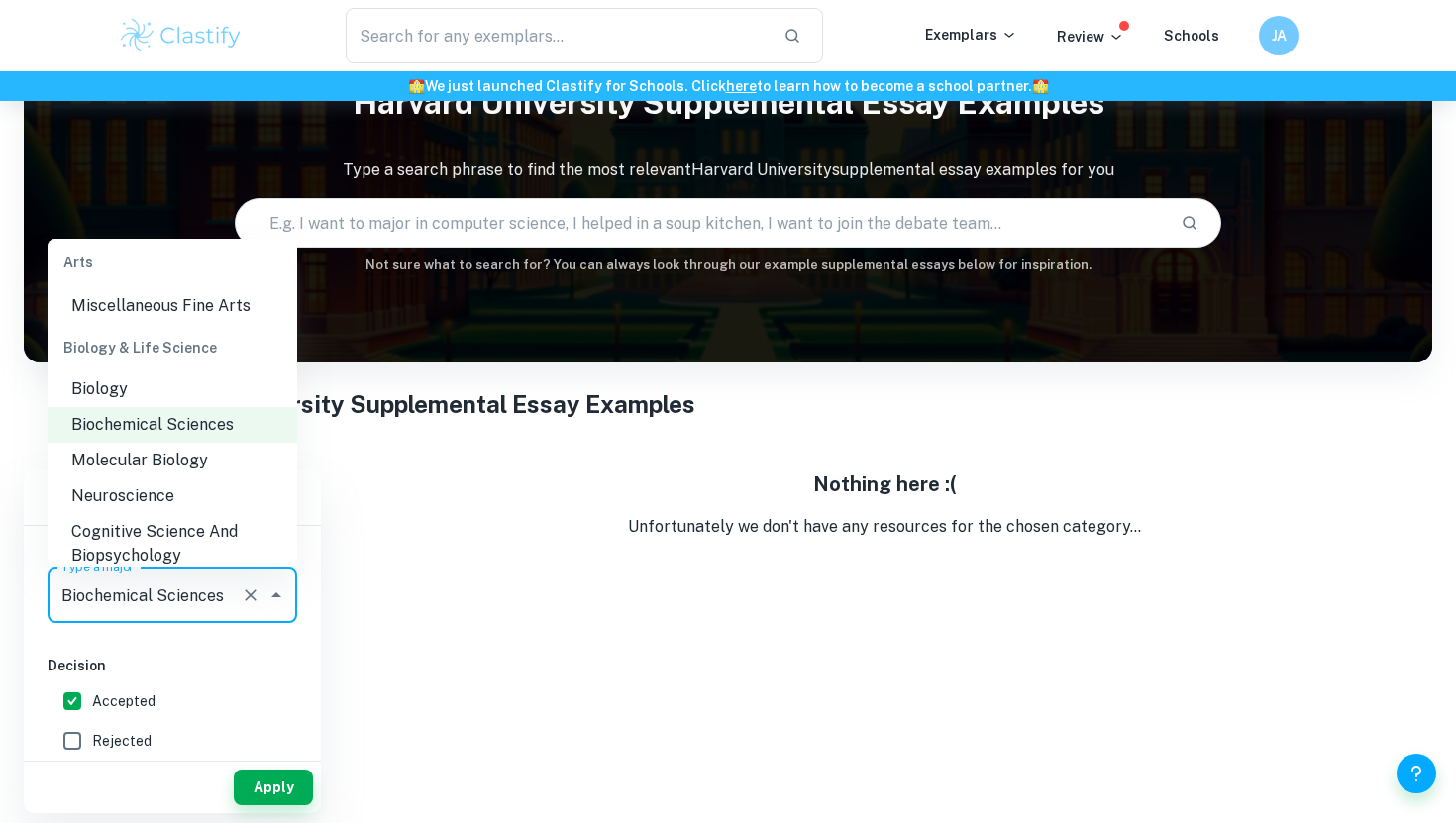 scroll, scrollTop: 104, scrollLeft: 0, axis: vertical 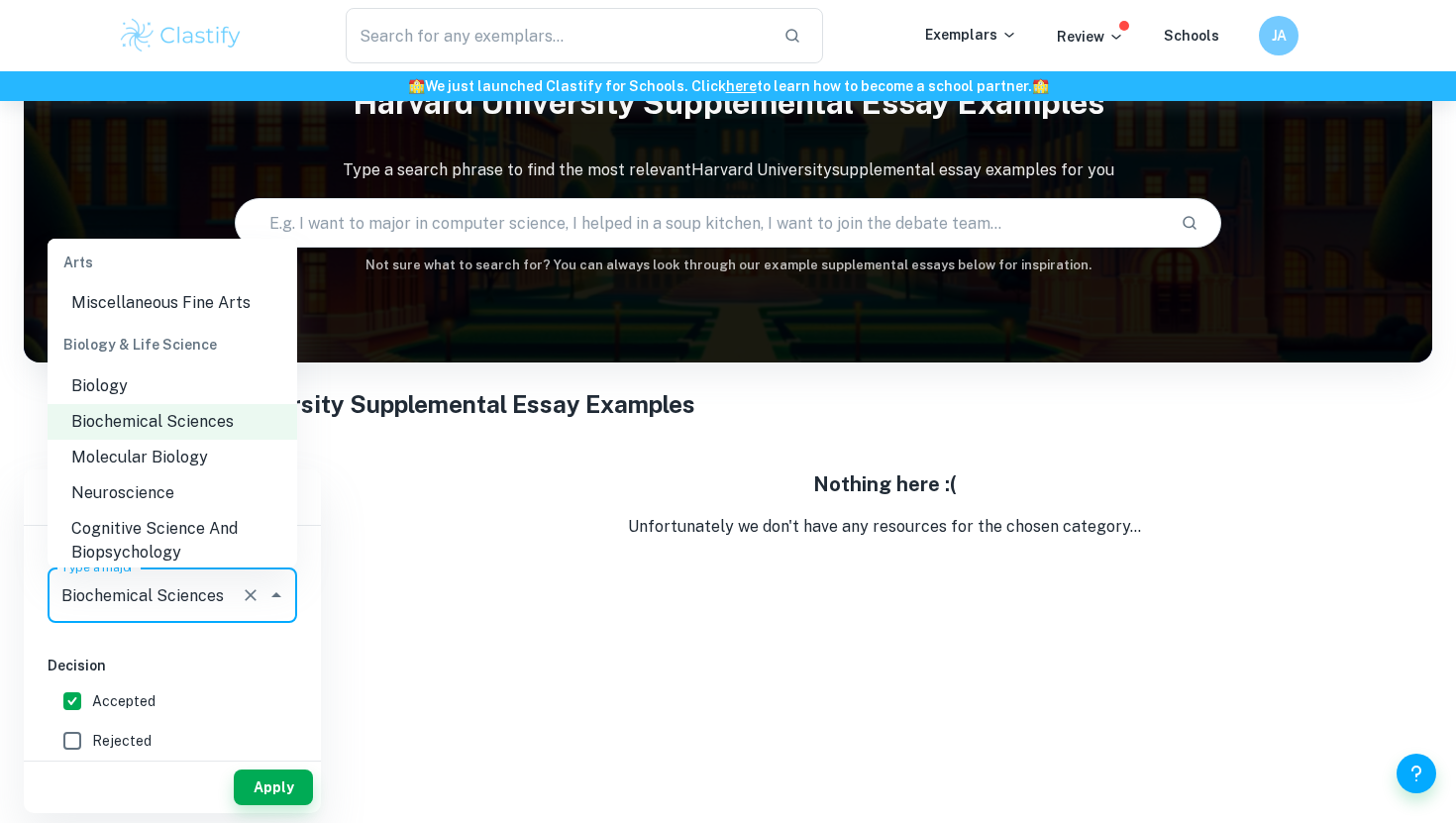 click on "Molecular Biology" at bounding box center (172, 458) 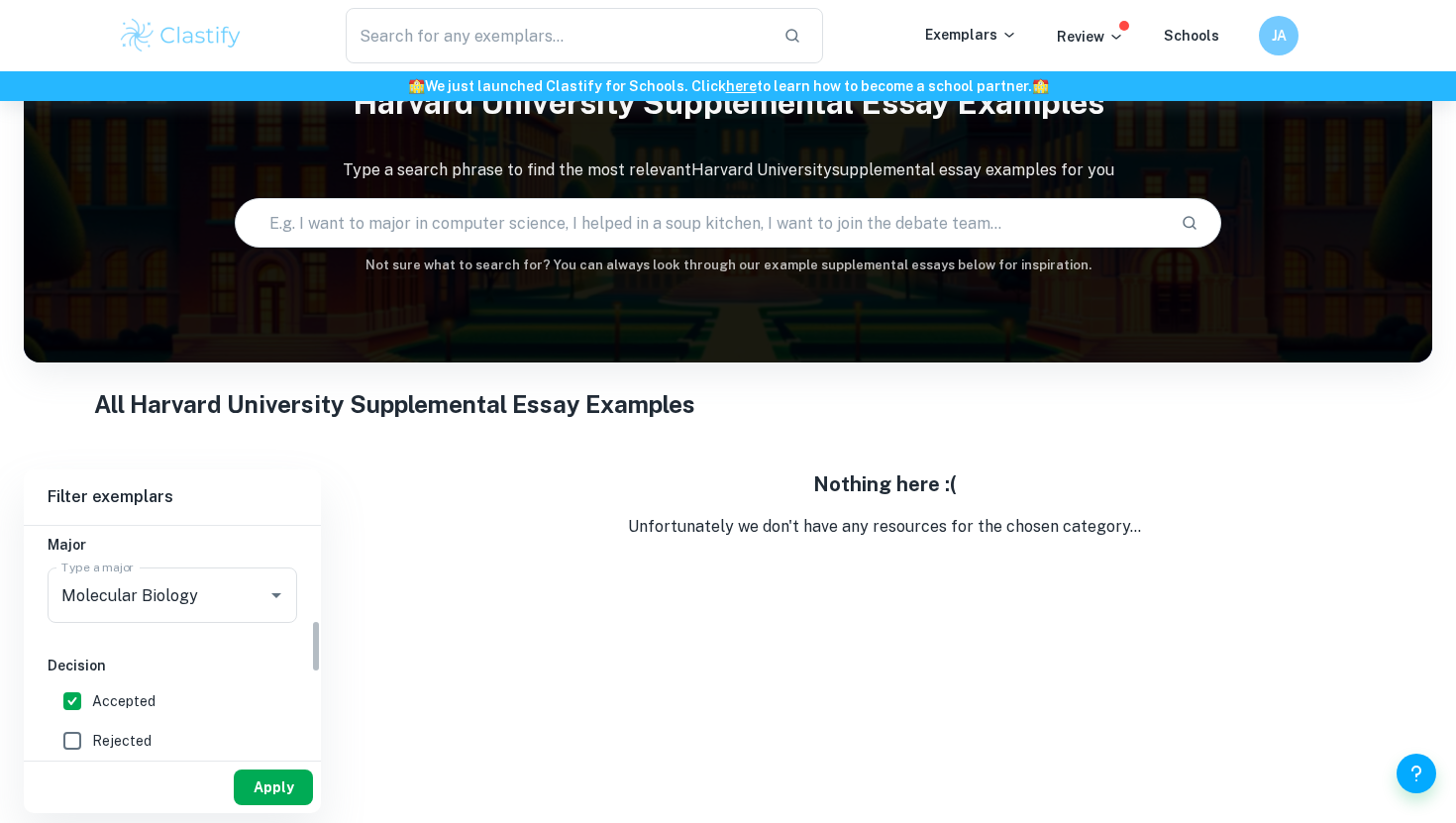 click on "Apply" at bounding box center (273, 787) 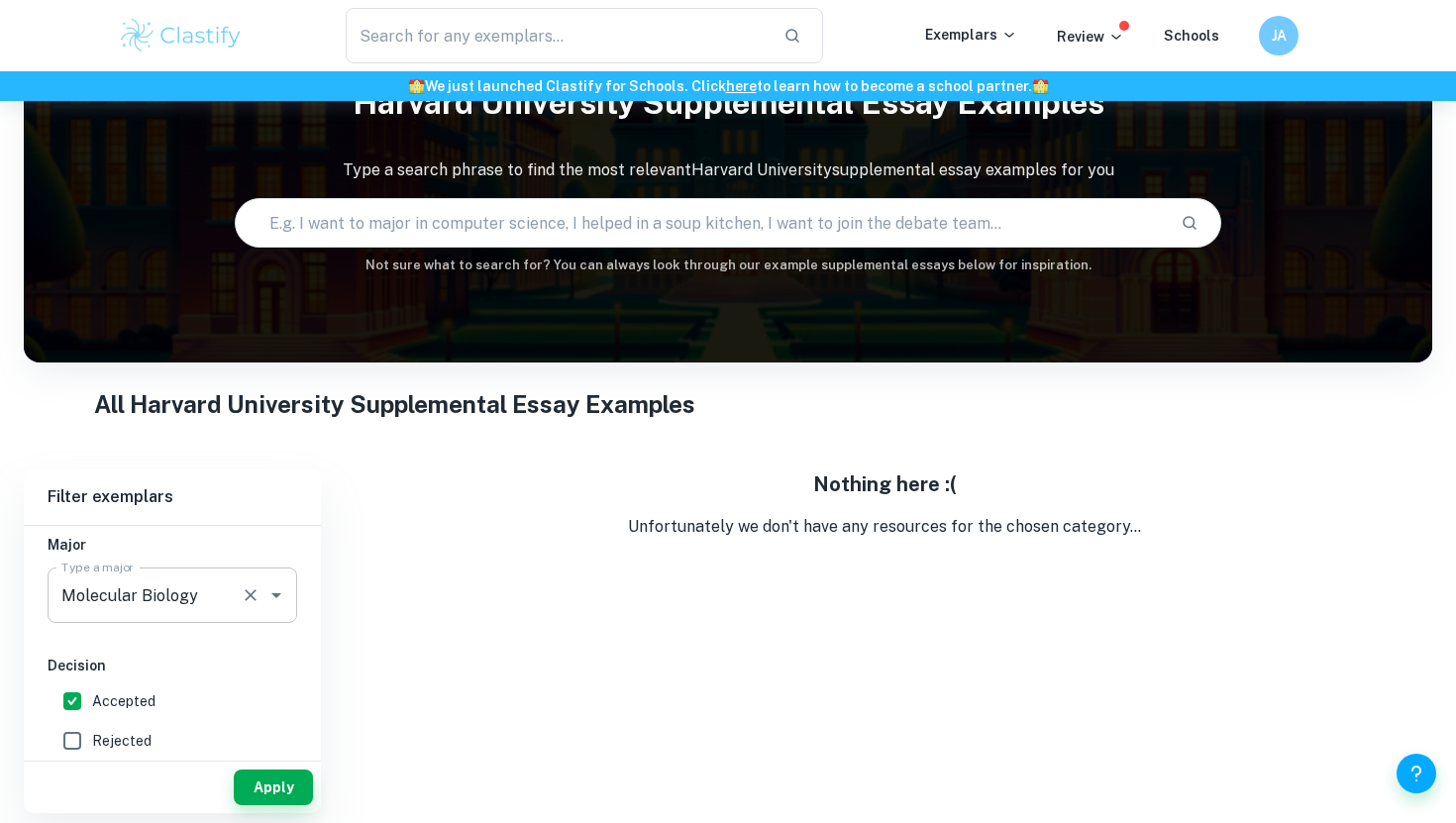 click 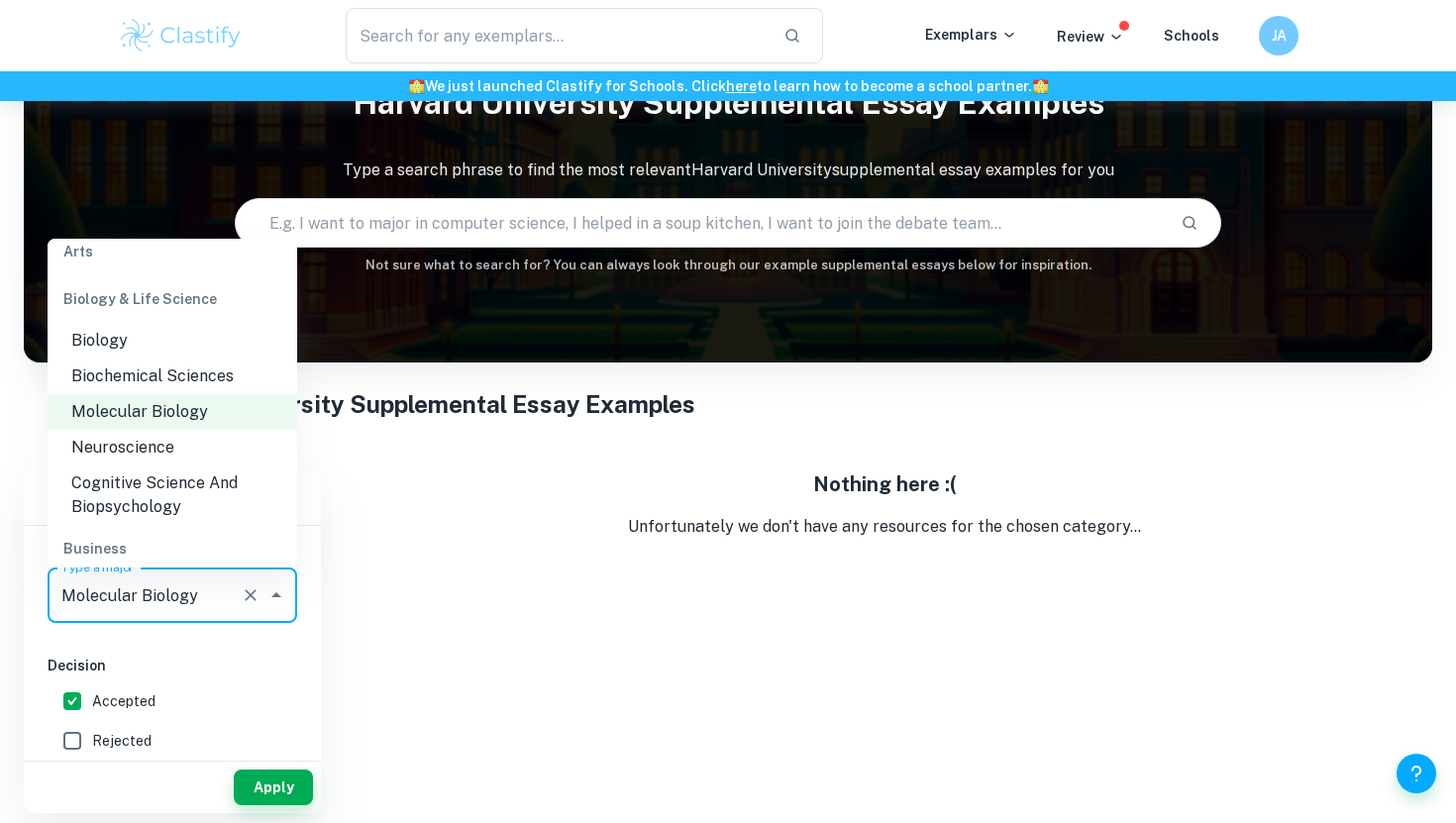 scroll, scrollTop: 176, scrollLeft: 0, axis: vertical 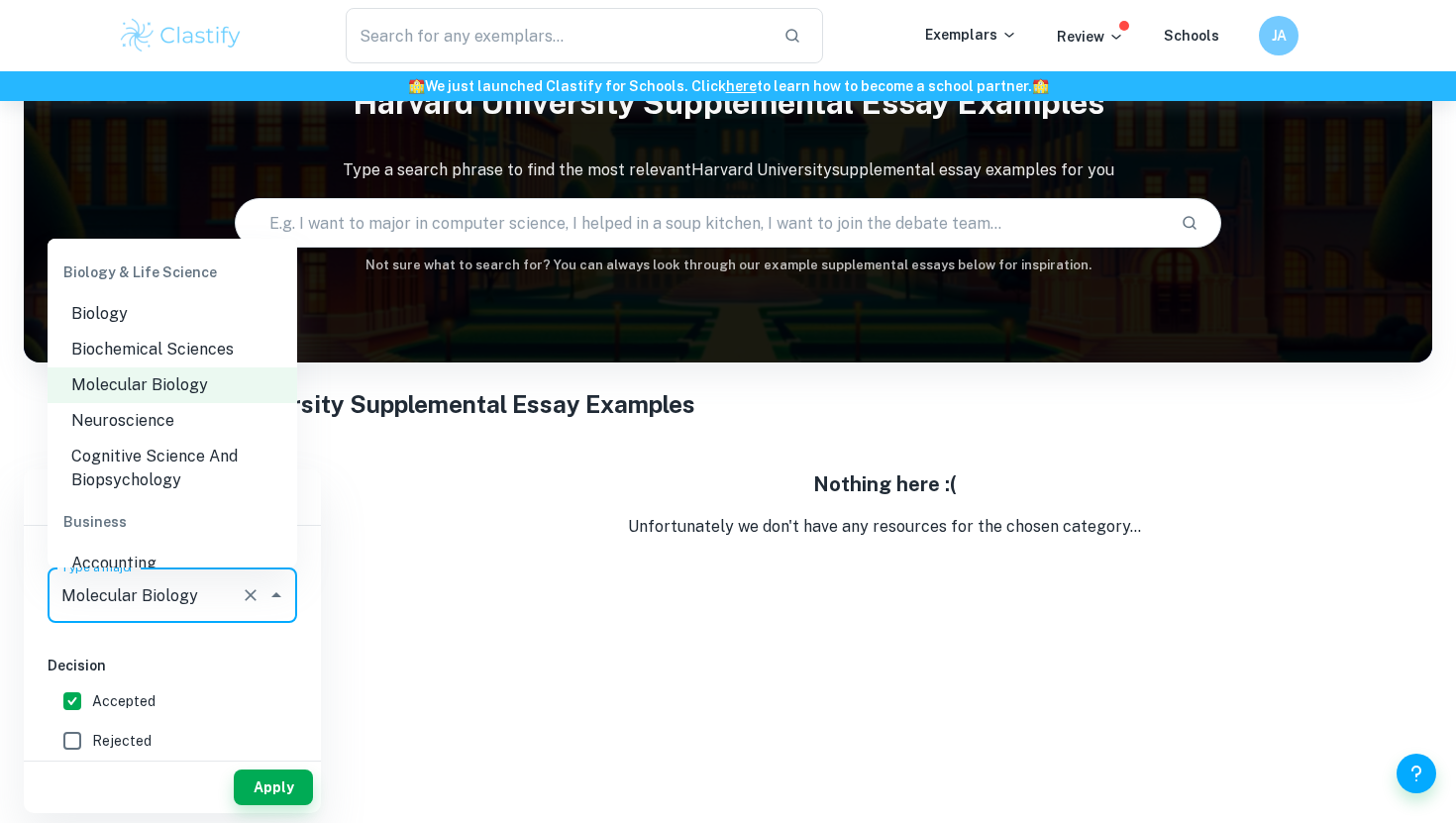 click on "Cognitive Science And Biopsychology" at bounding box center [172, 468] 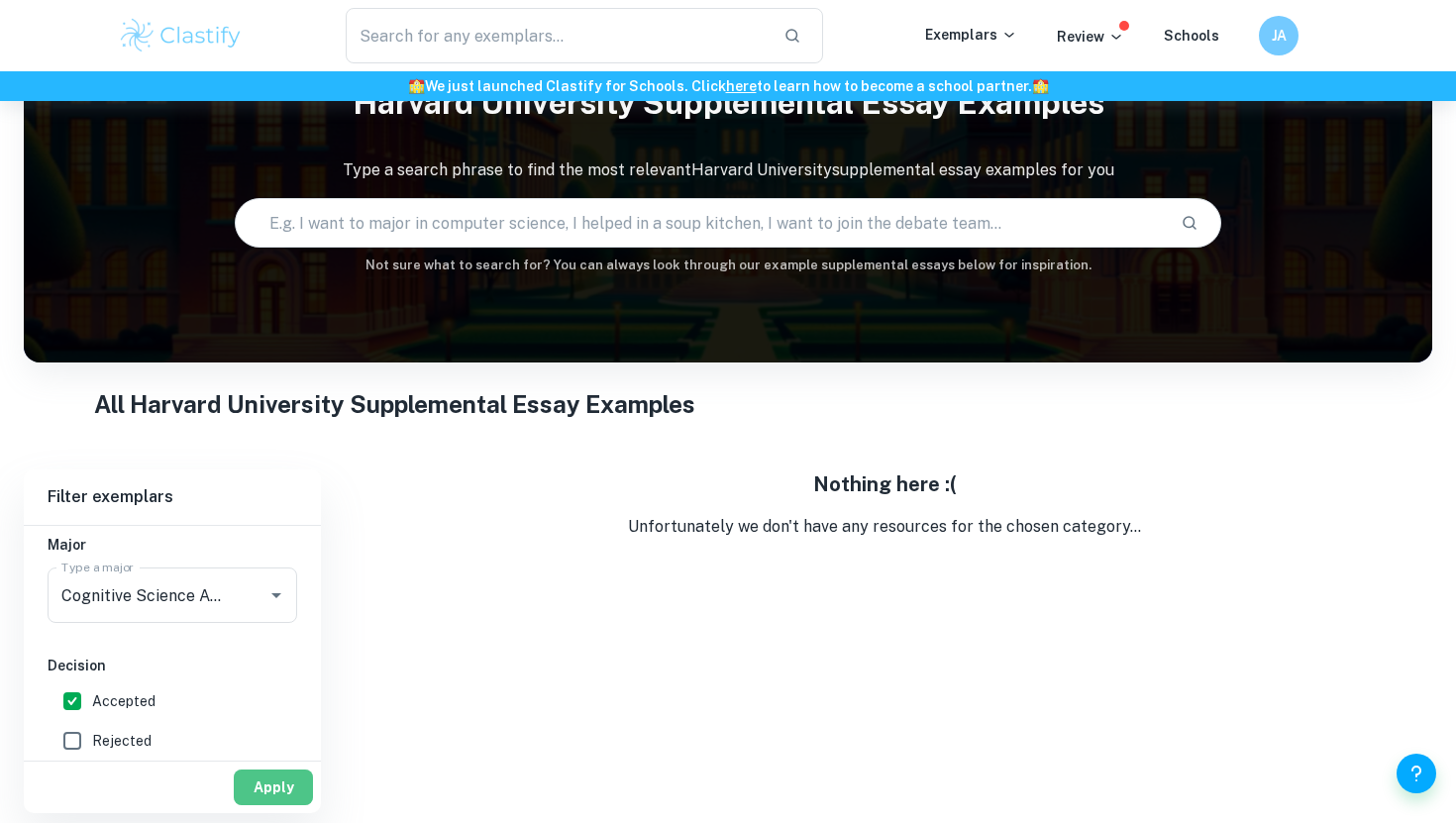 click on "Apply" at bounding box center (273, 787) 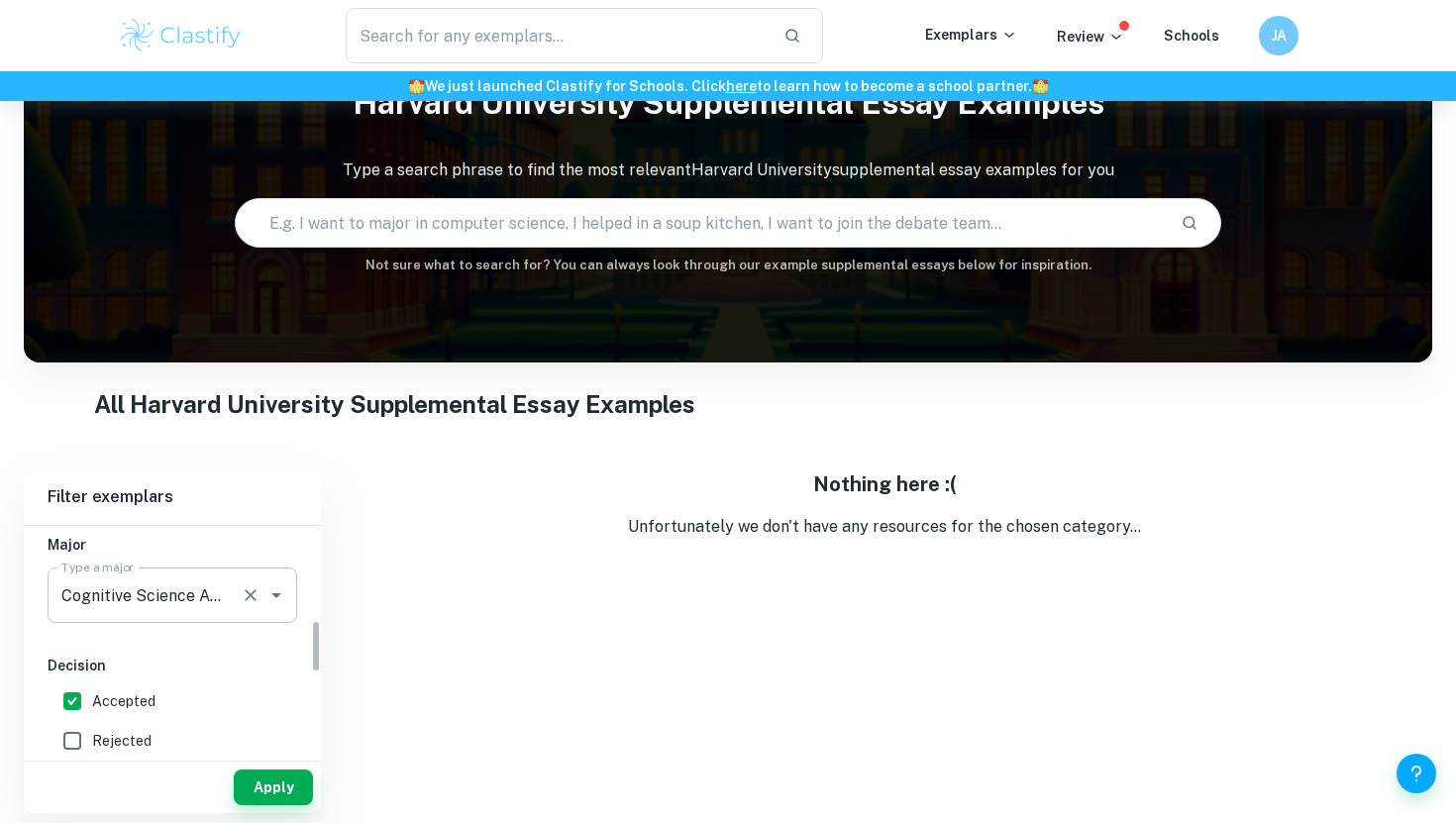 click 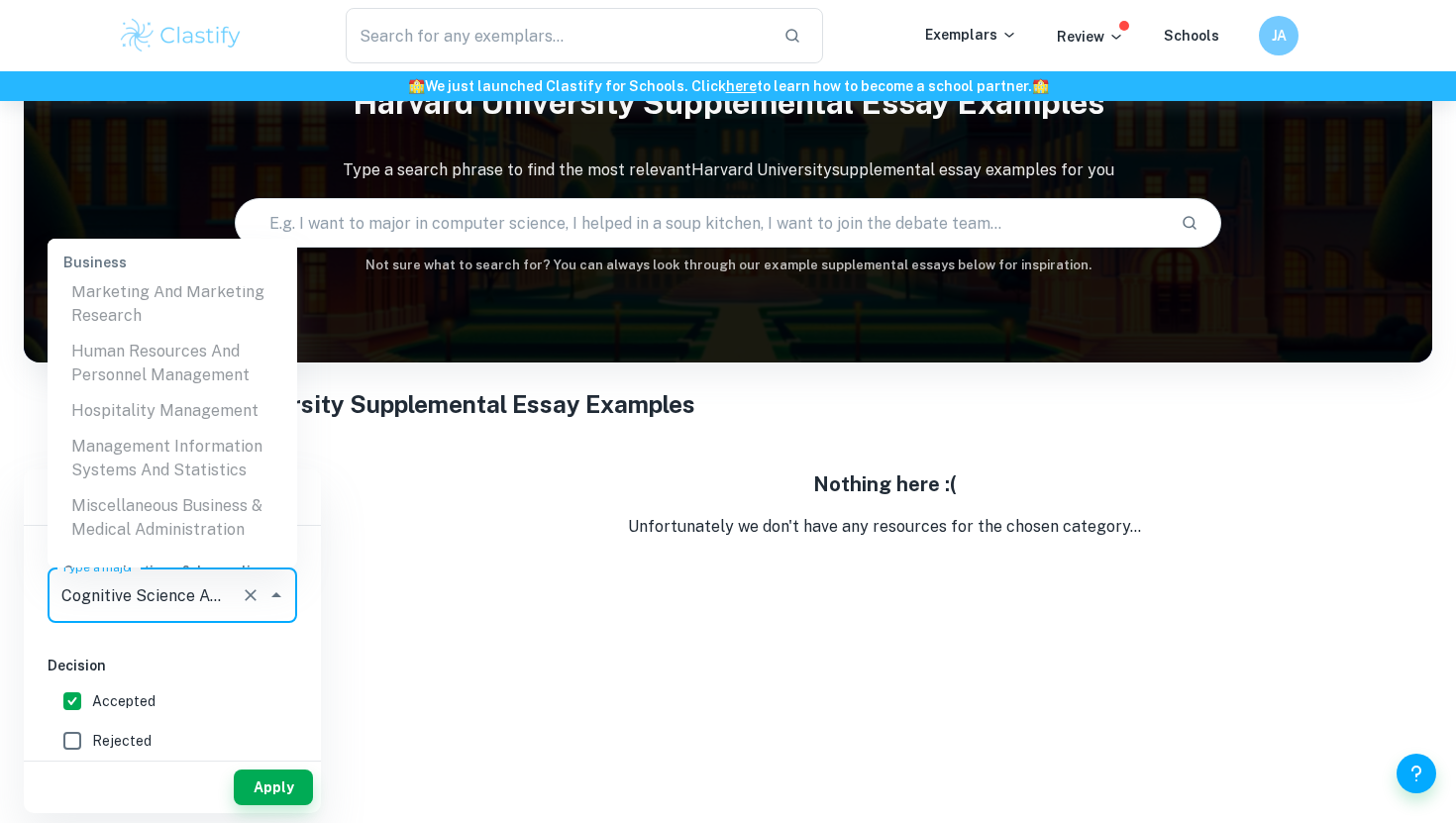 scroll, scrollTop: 4268, scrollLeft: 0, axis: vertical 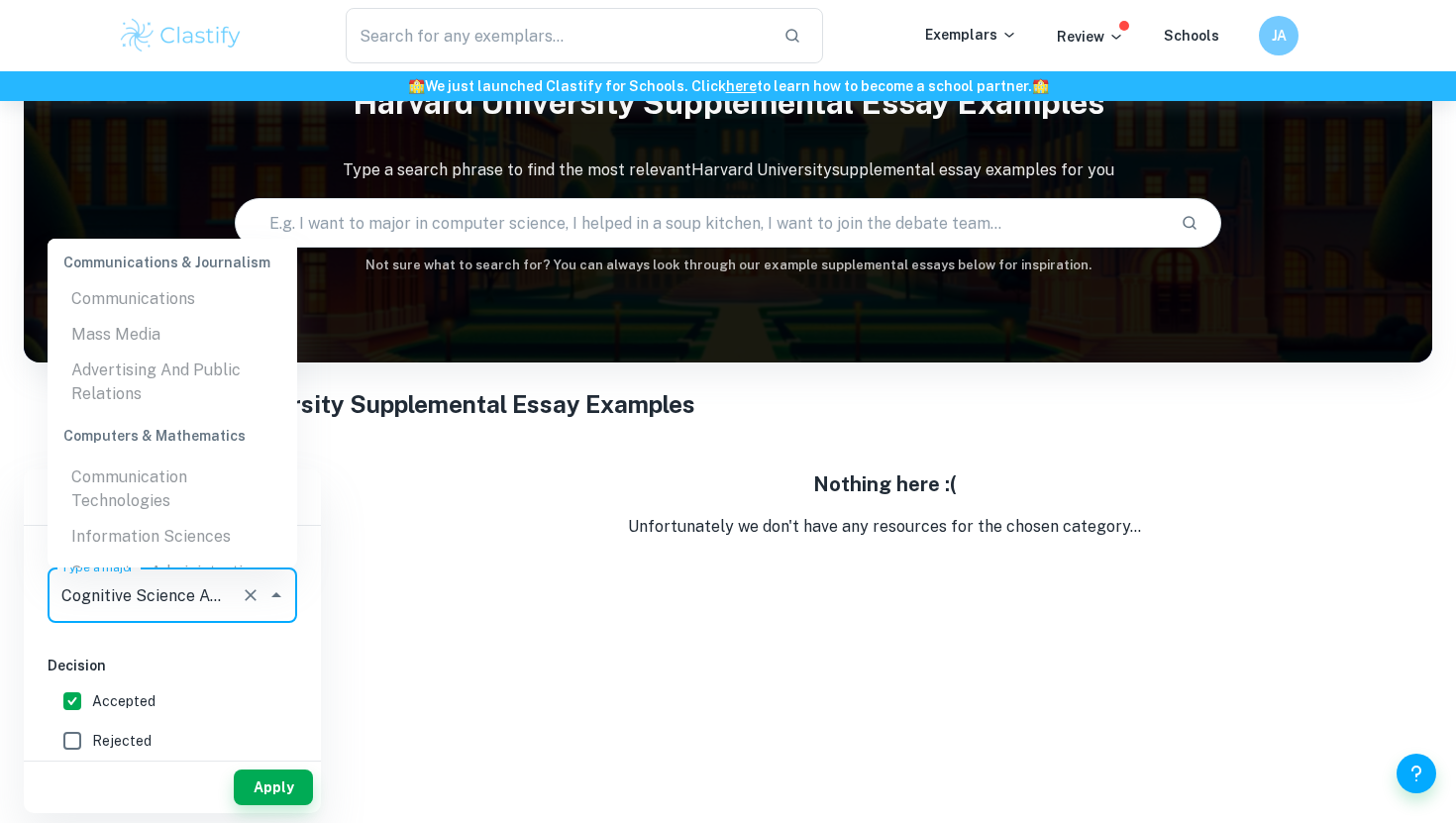 type 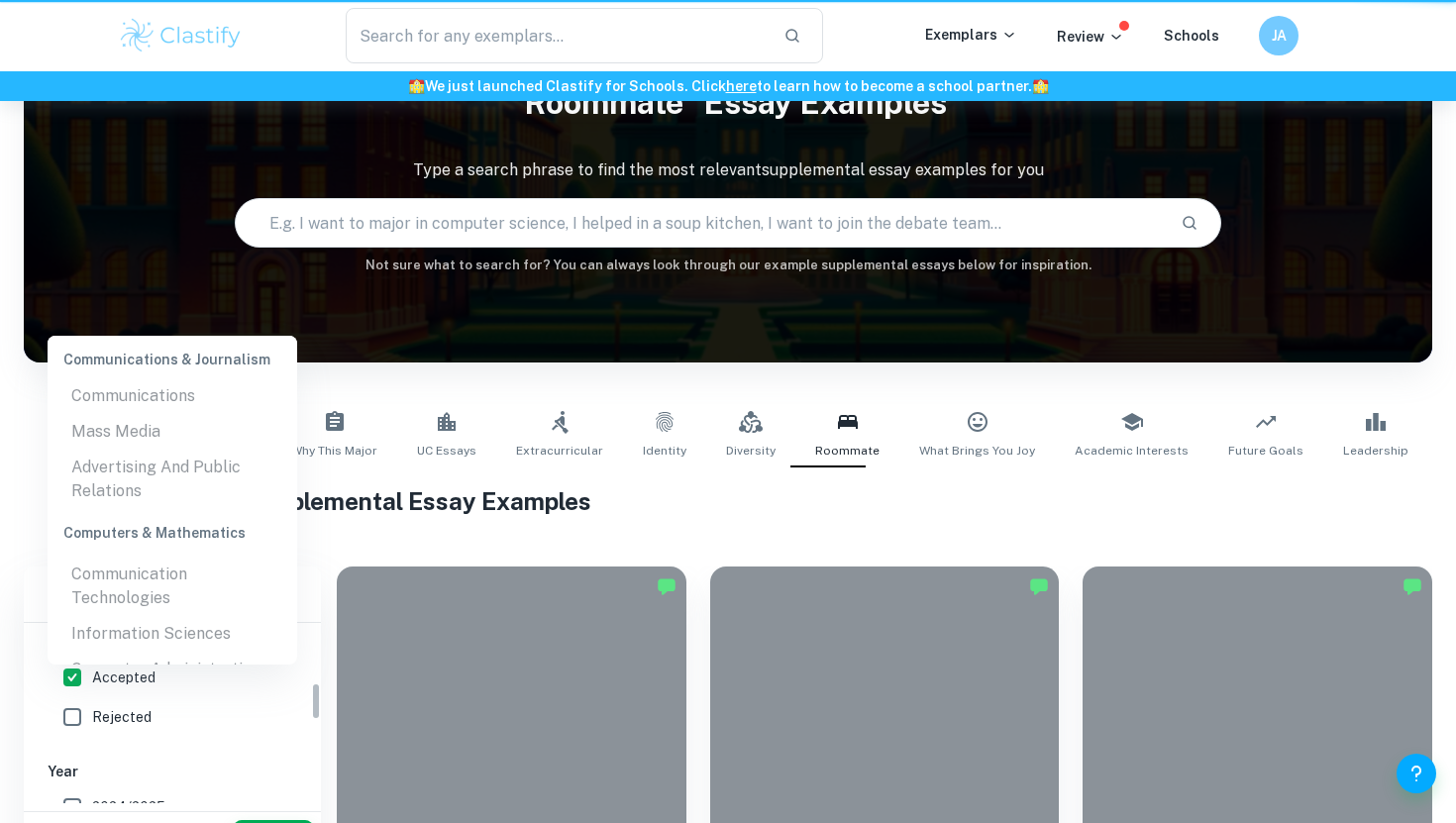 scroll, scrollTop: 142, scrollLeft: 0, axis: vertical 